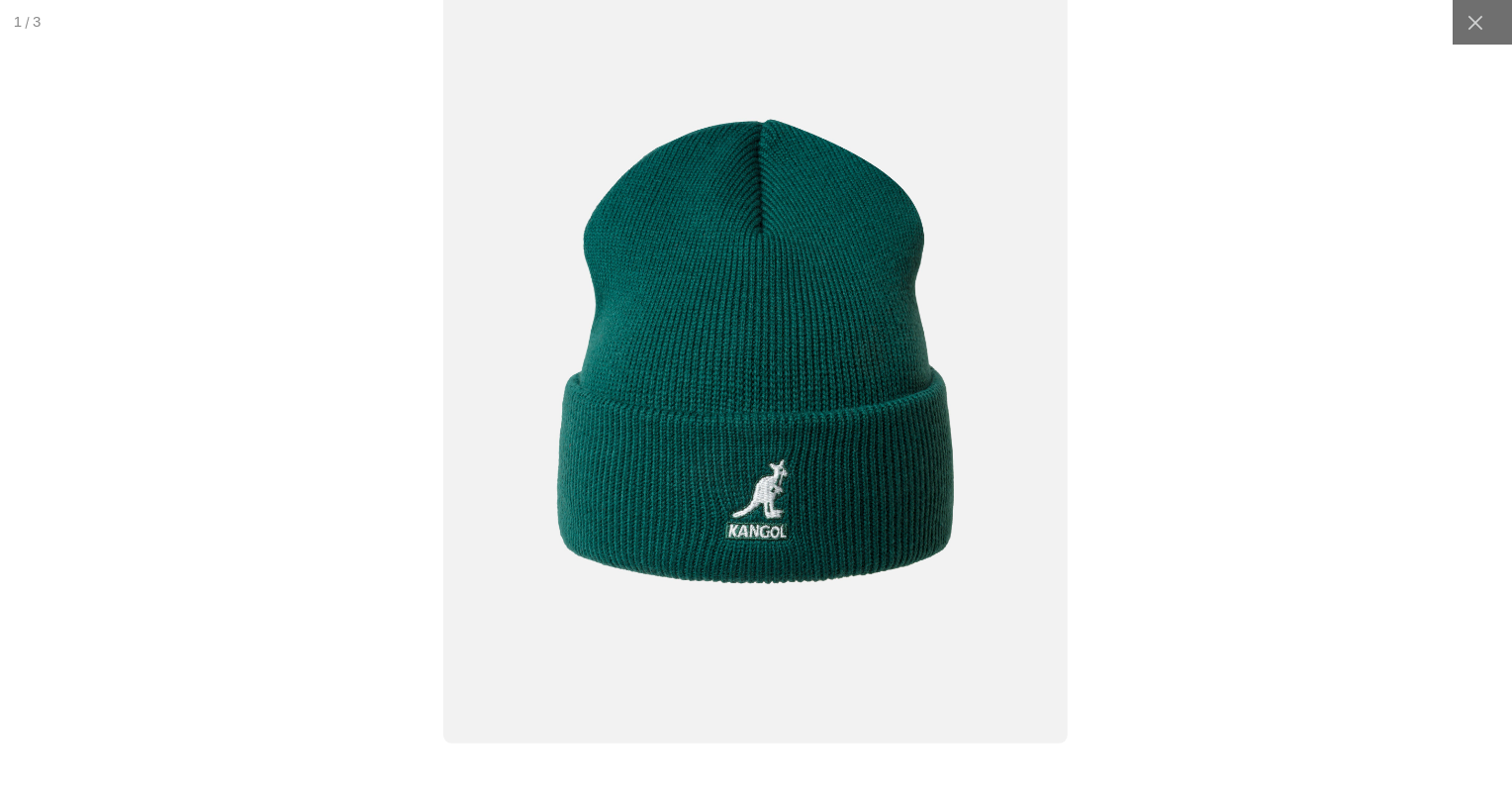 scroll, scrollTop: 170, scrollLeft: 0, axis: vertical 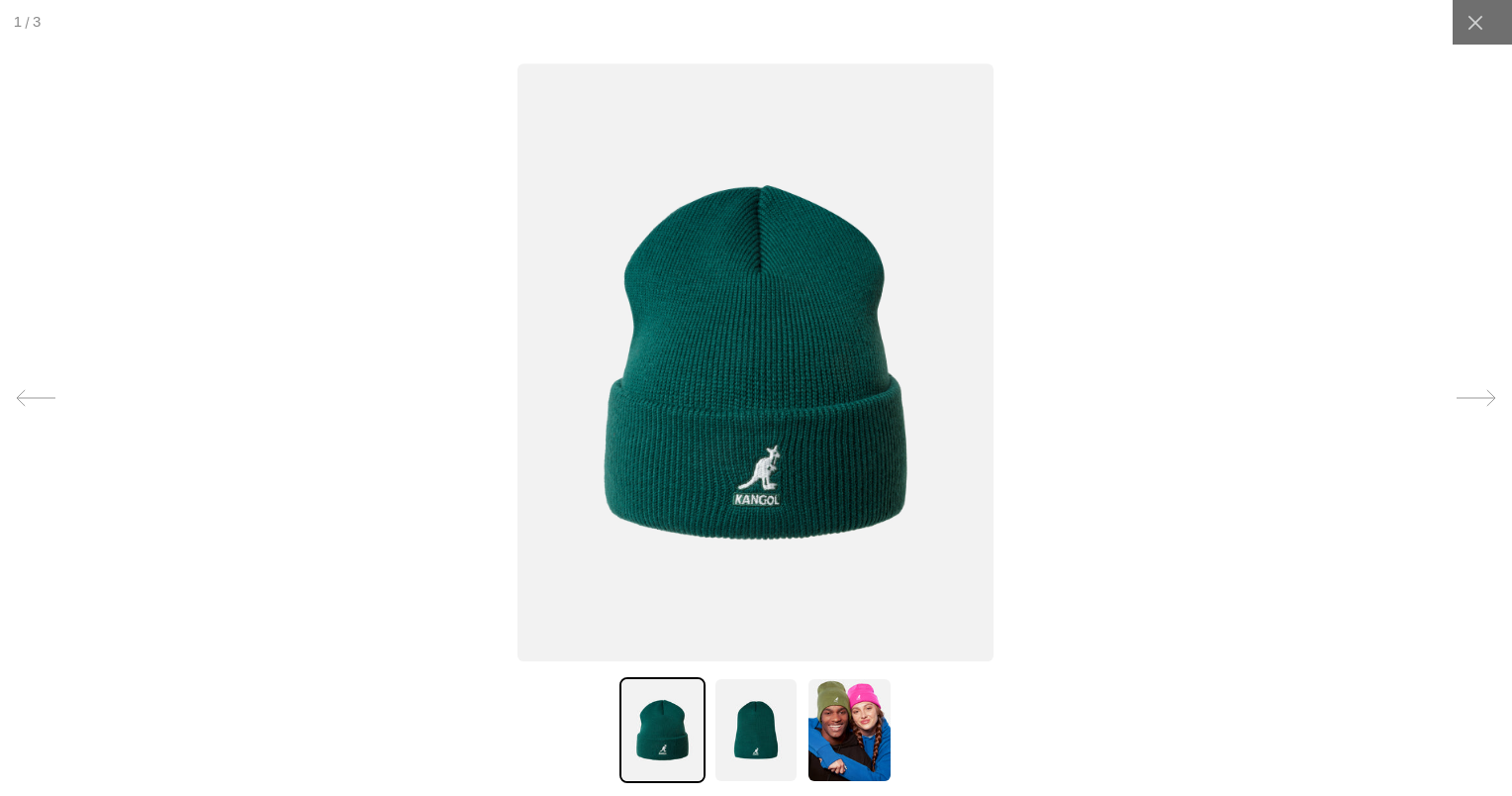 click at bounding box center [849, 730] 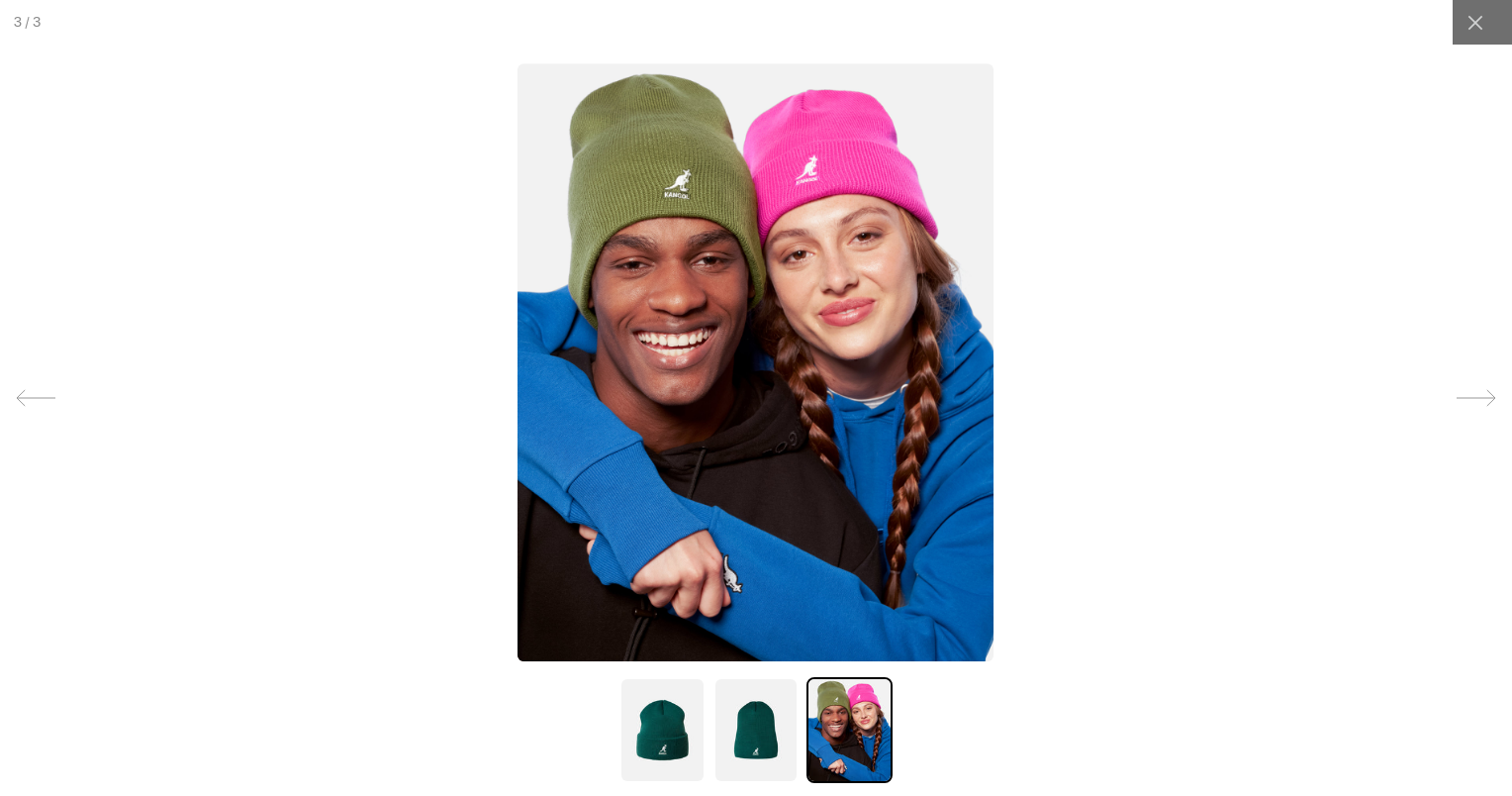 scroll, scrollTop: 0, scrollLeft: 0, axis: both 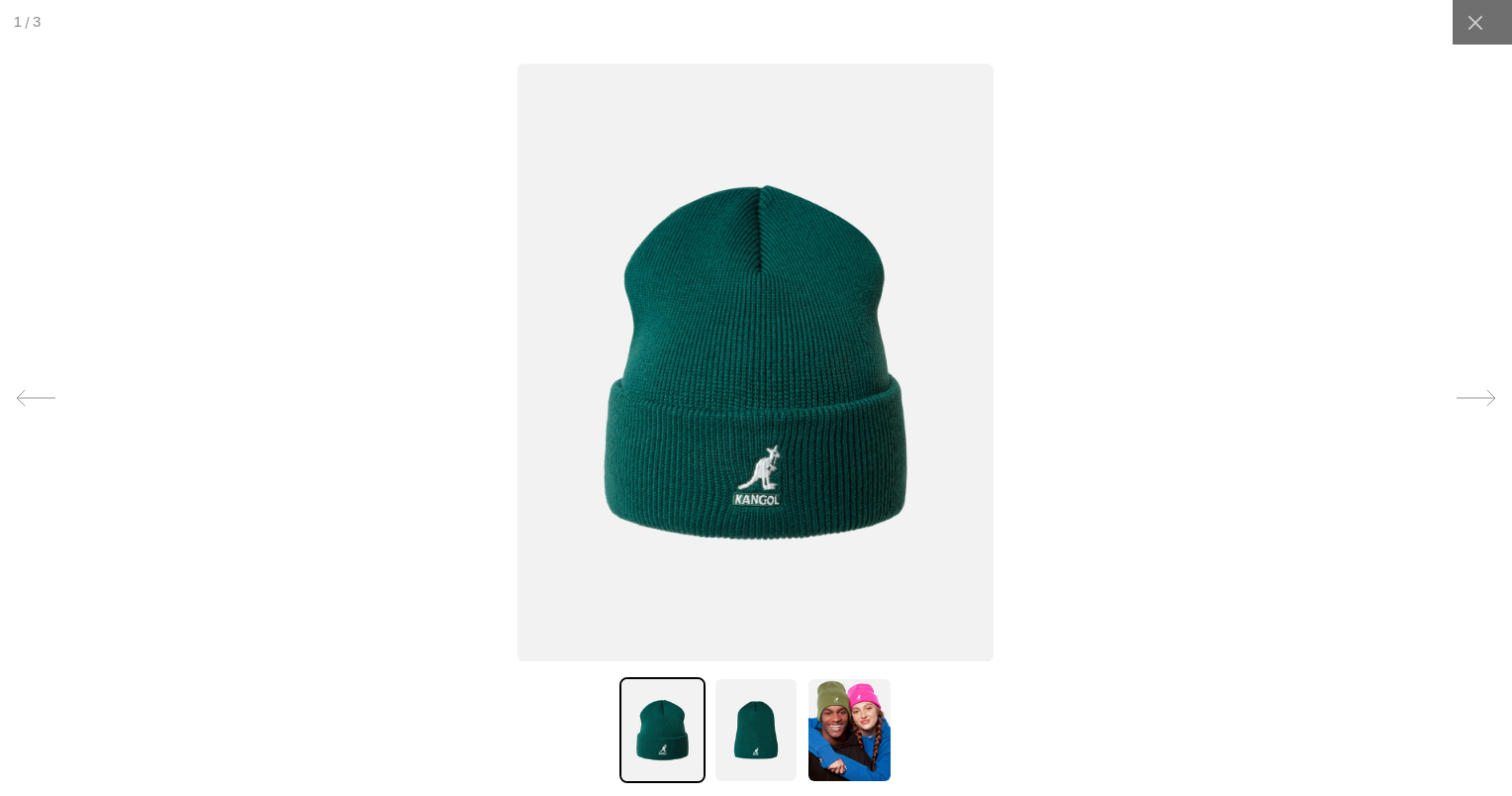 click at bounding box center [756, 730] 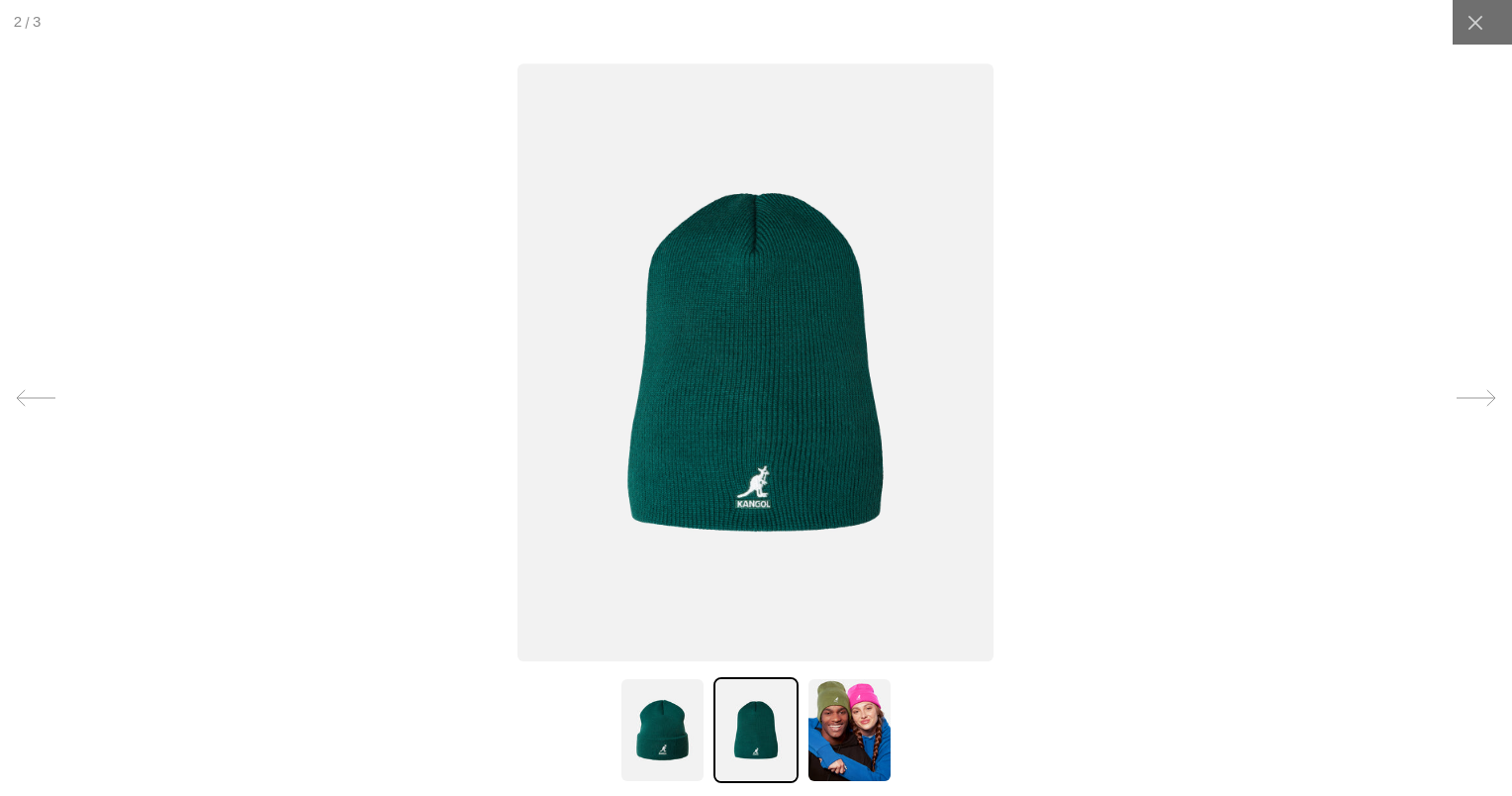 click at bounding box center [662, 730] 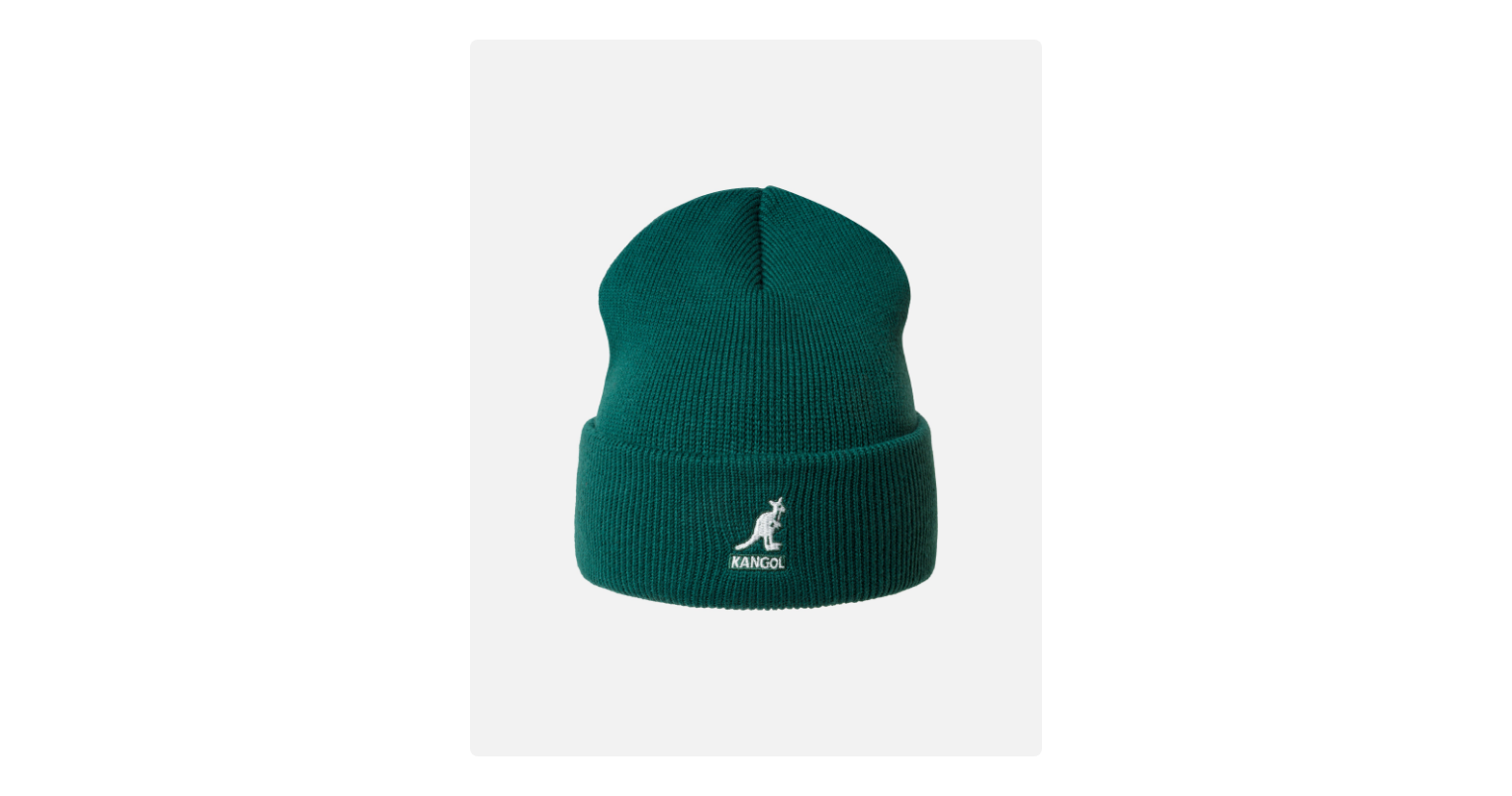 scroll, scrollTop: 0, scrollLeft: 0, axis: both 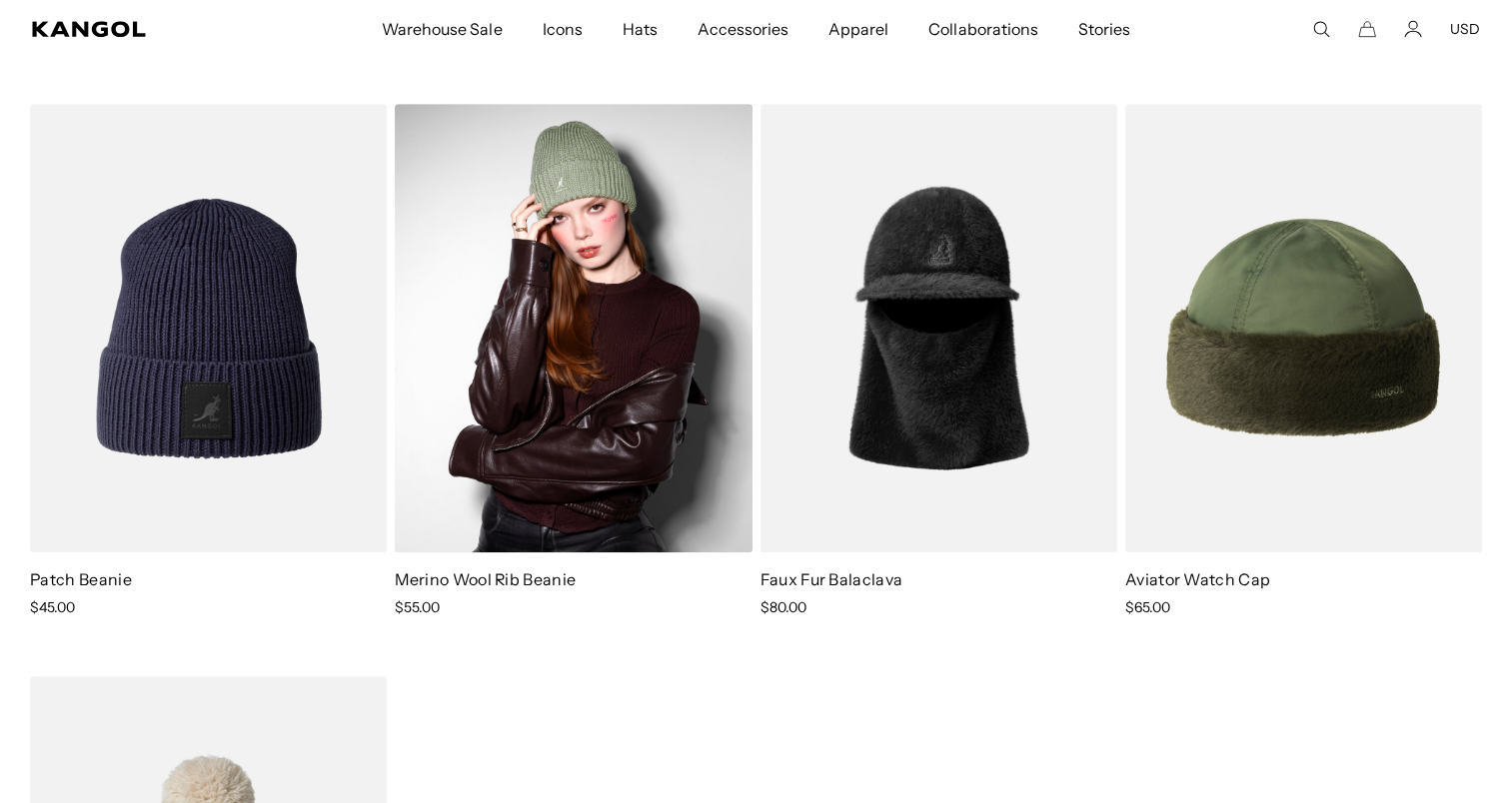 click at bounding box center [573, 328] 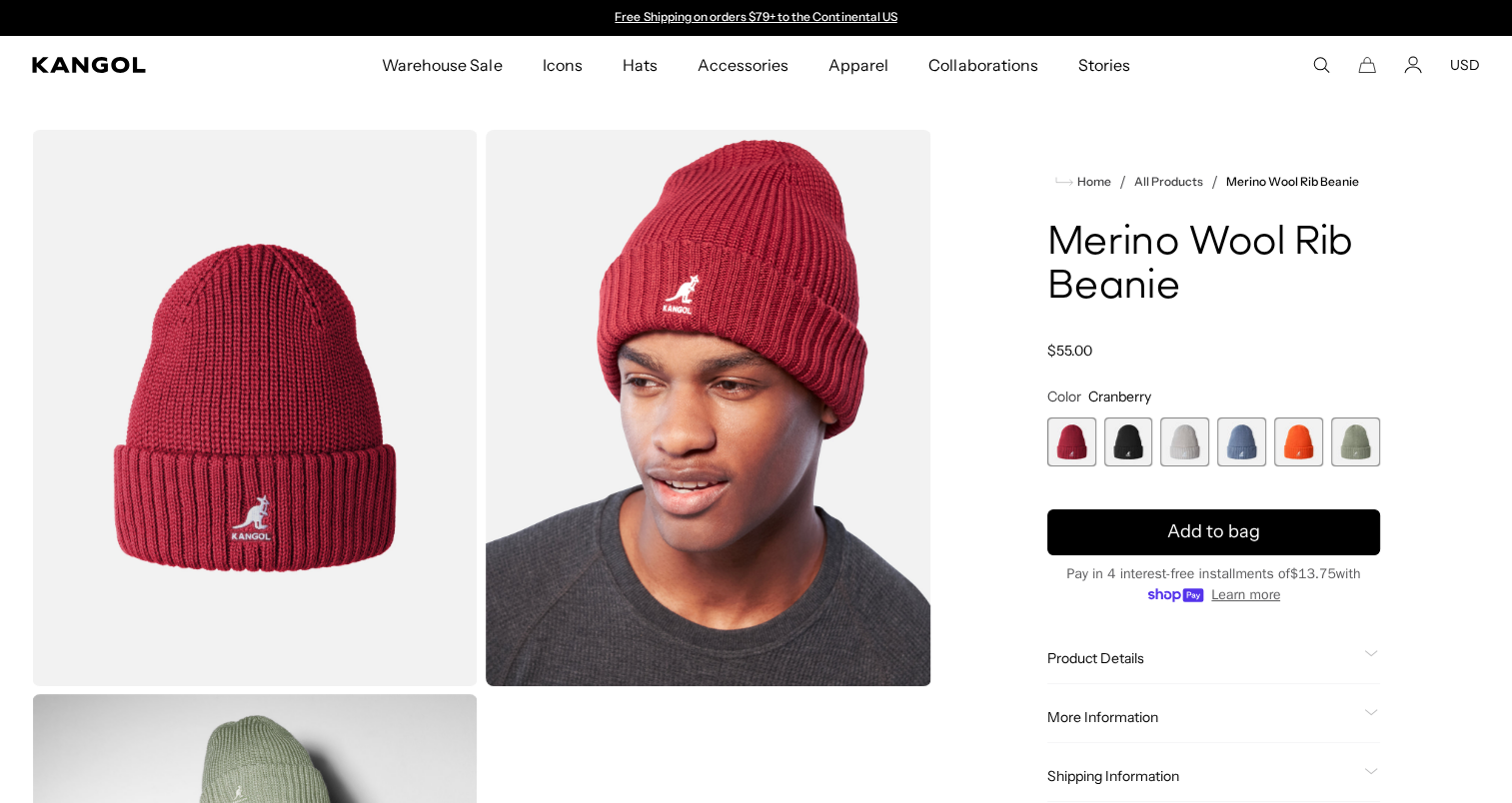 scroll, scrollTop: 0, scrollLeft: 0, axis: both 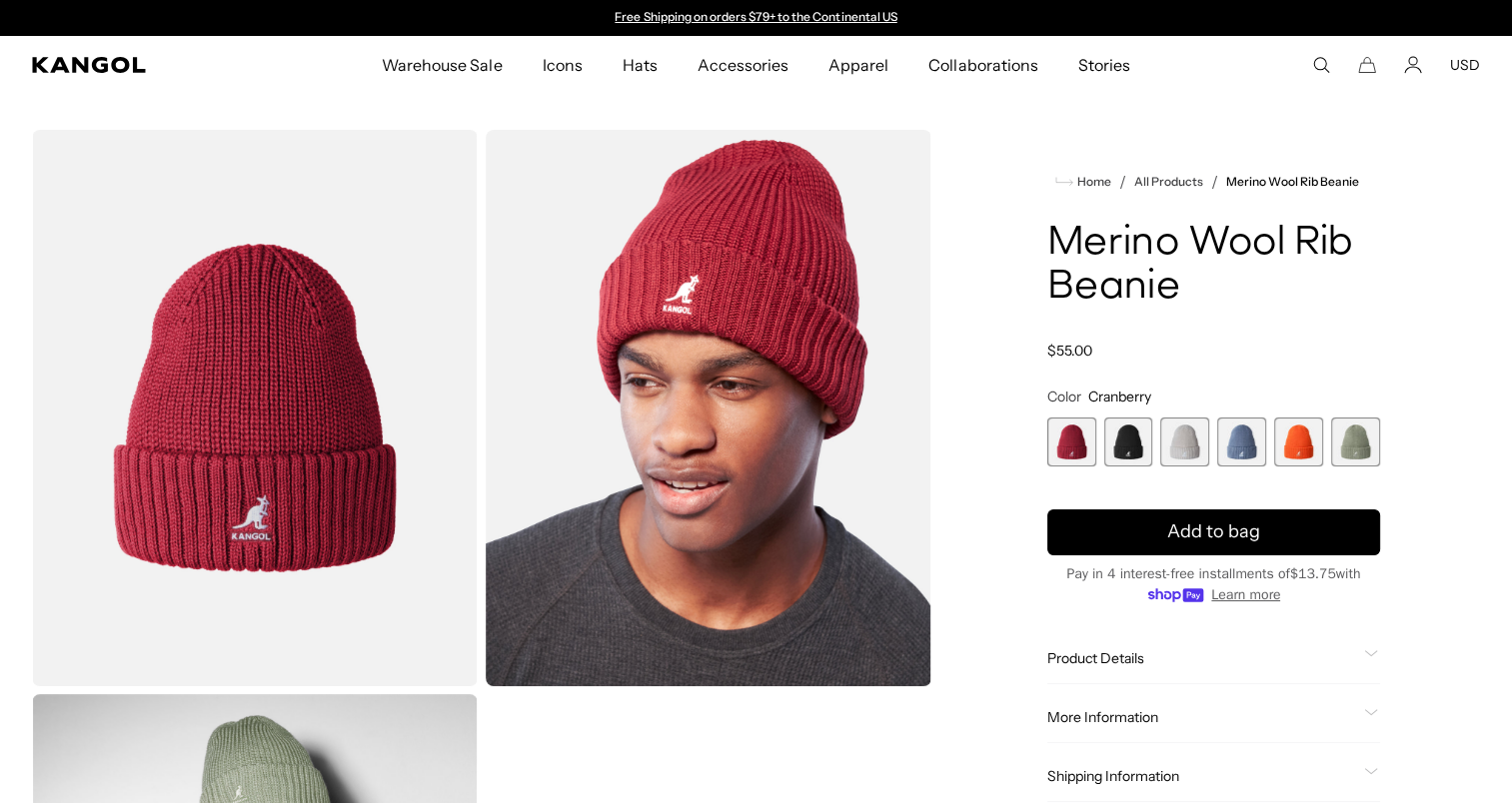 click at bounding box center [1355, 441] 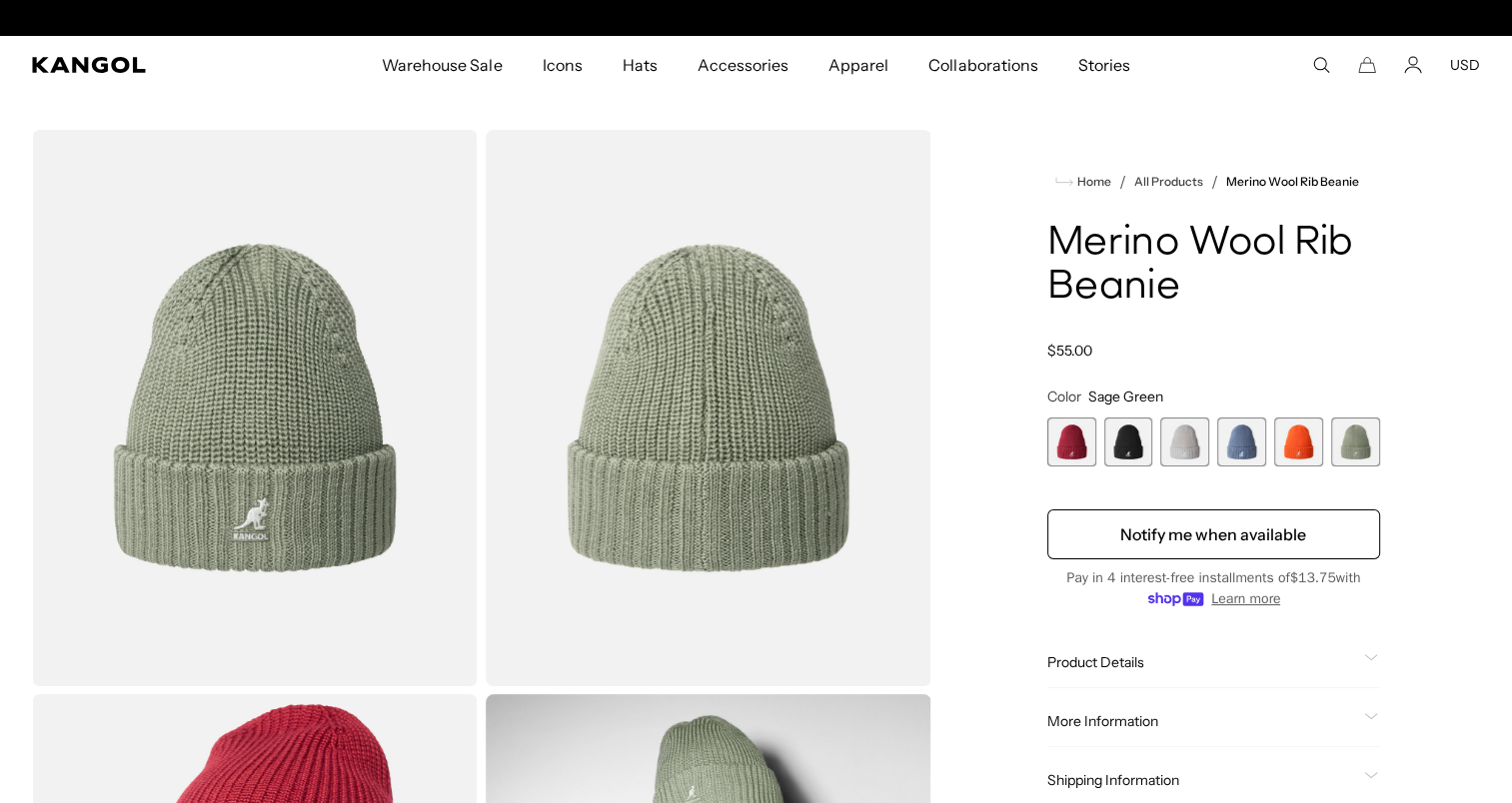 click at bounding box center [1298, 441] 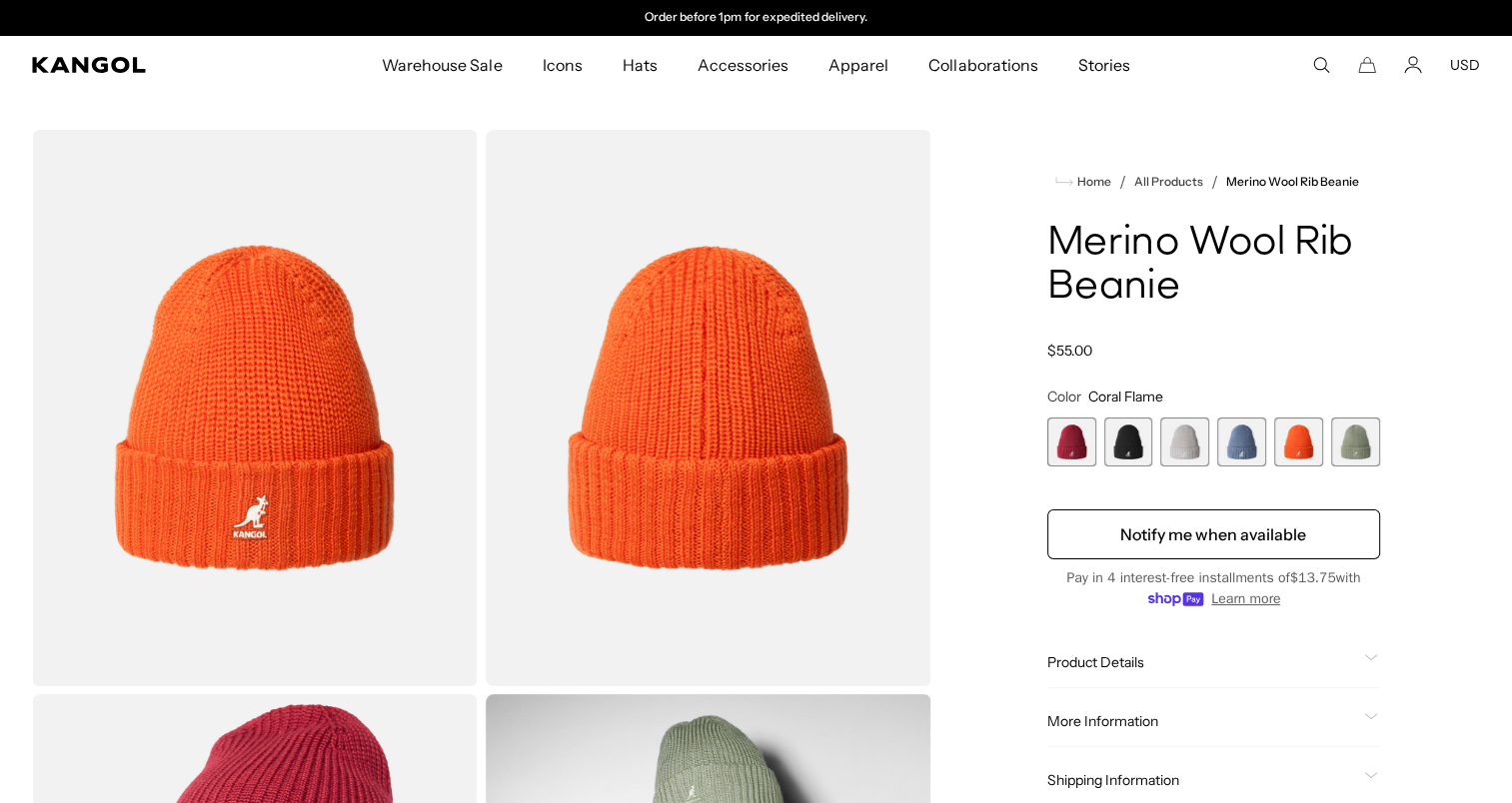 scroll, scrollTop: 120, scrollLeft: 0, axis: vertical 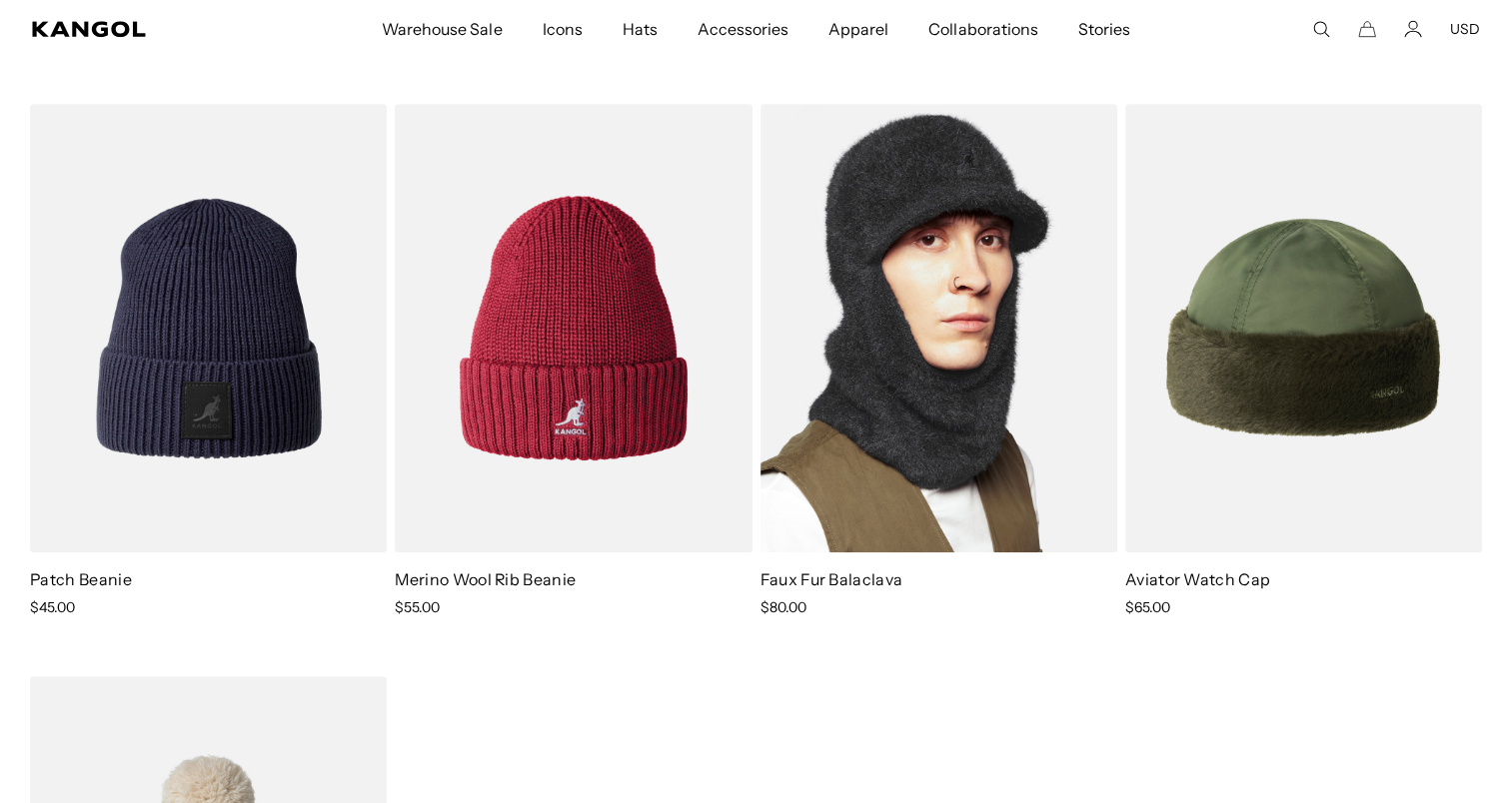 click at bounding box center (938, 328) 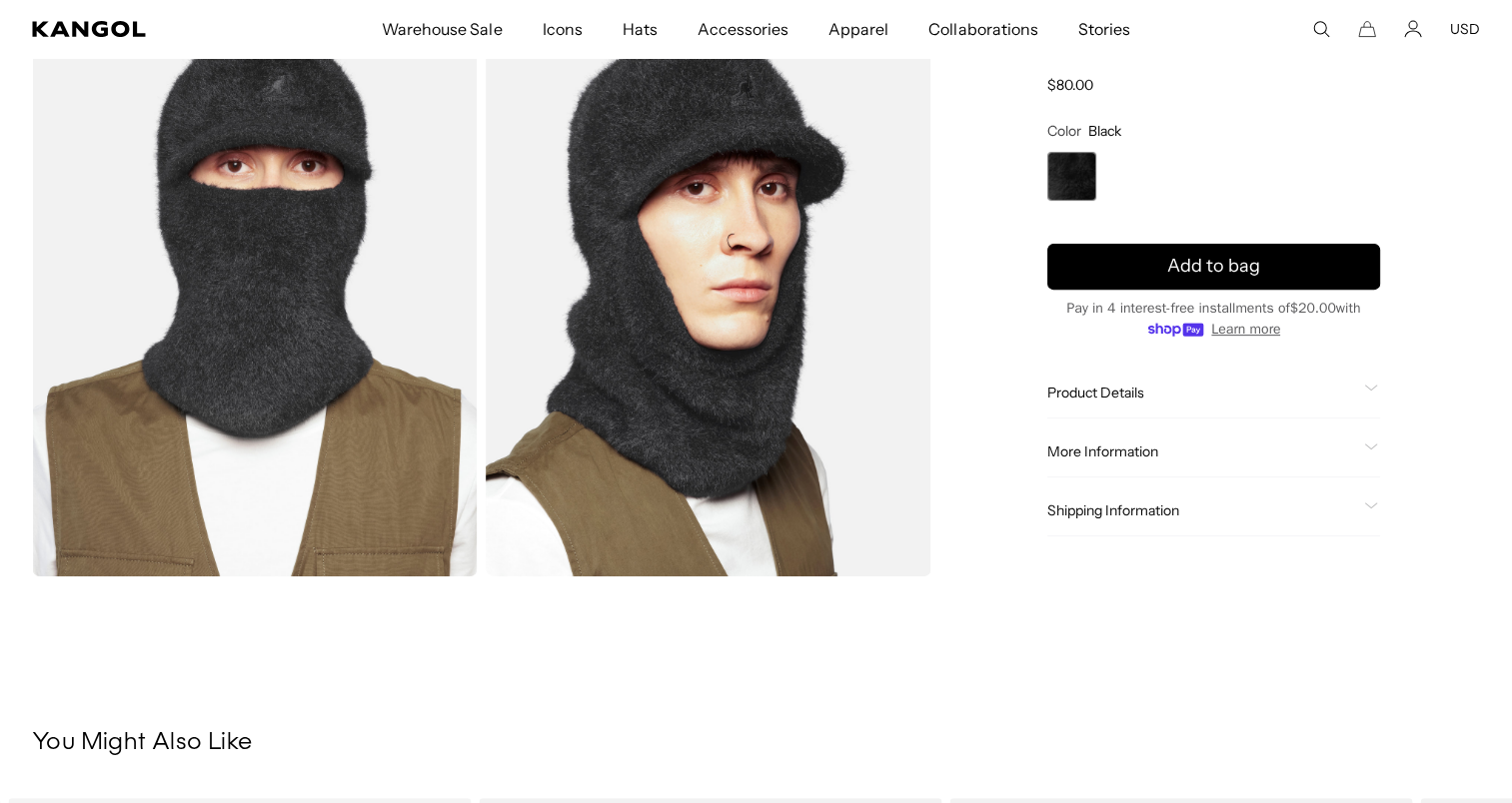 scroll, scrollTop: 84, scrollLeft: 0, axis: vertical 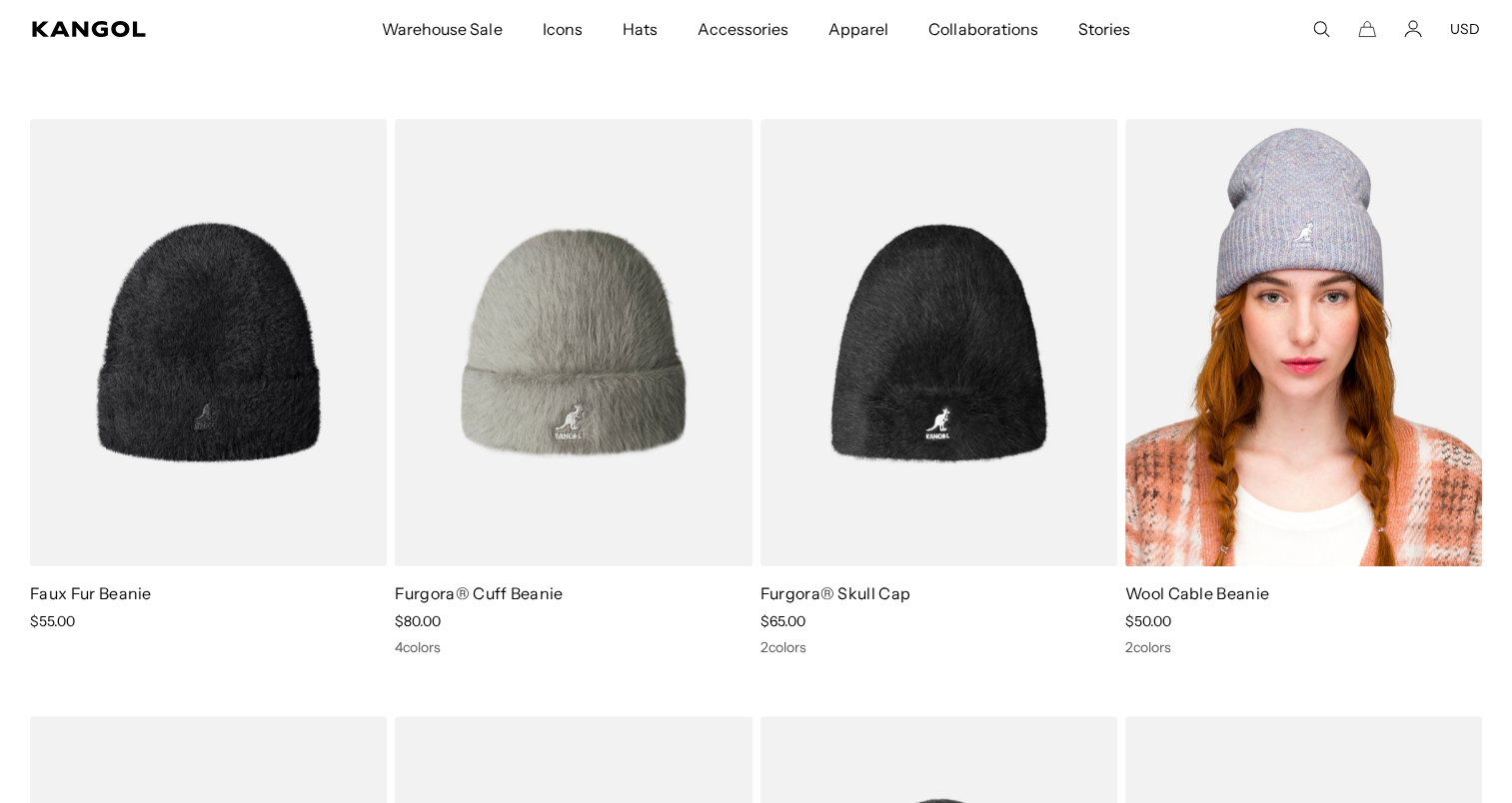 click at bounding box center (1303, 343) 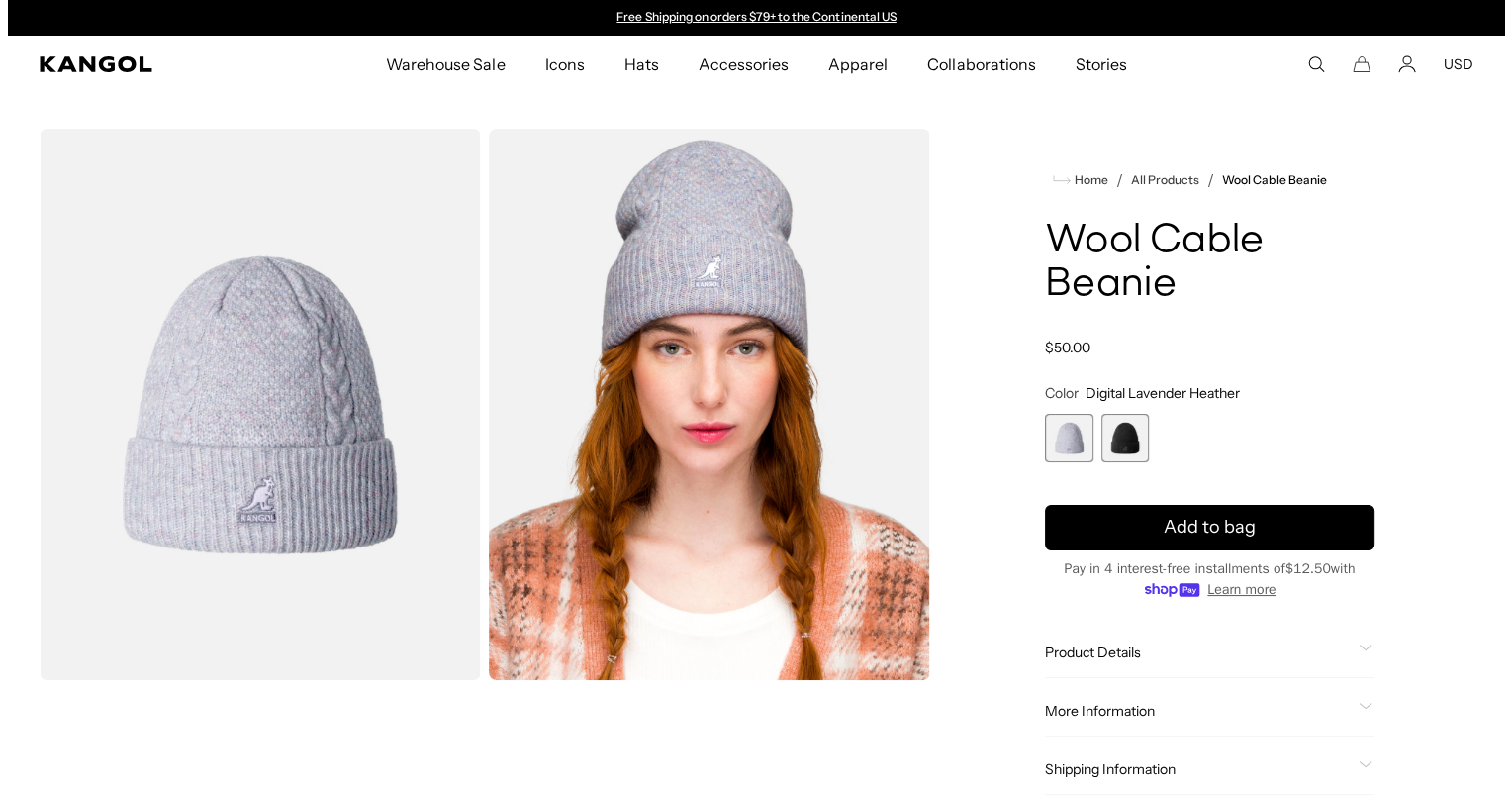 scroll, scrollTop: 0, scrollLeft: 0, axis: both 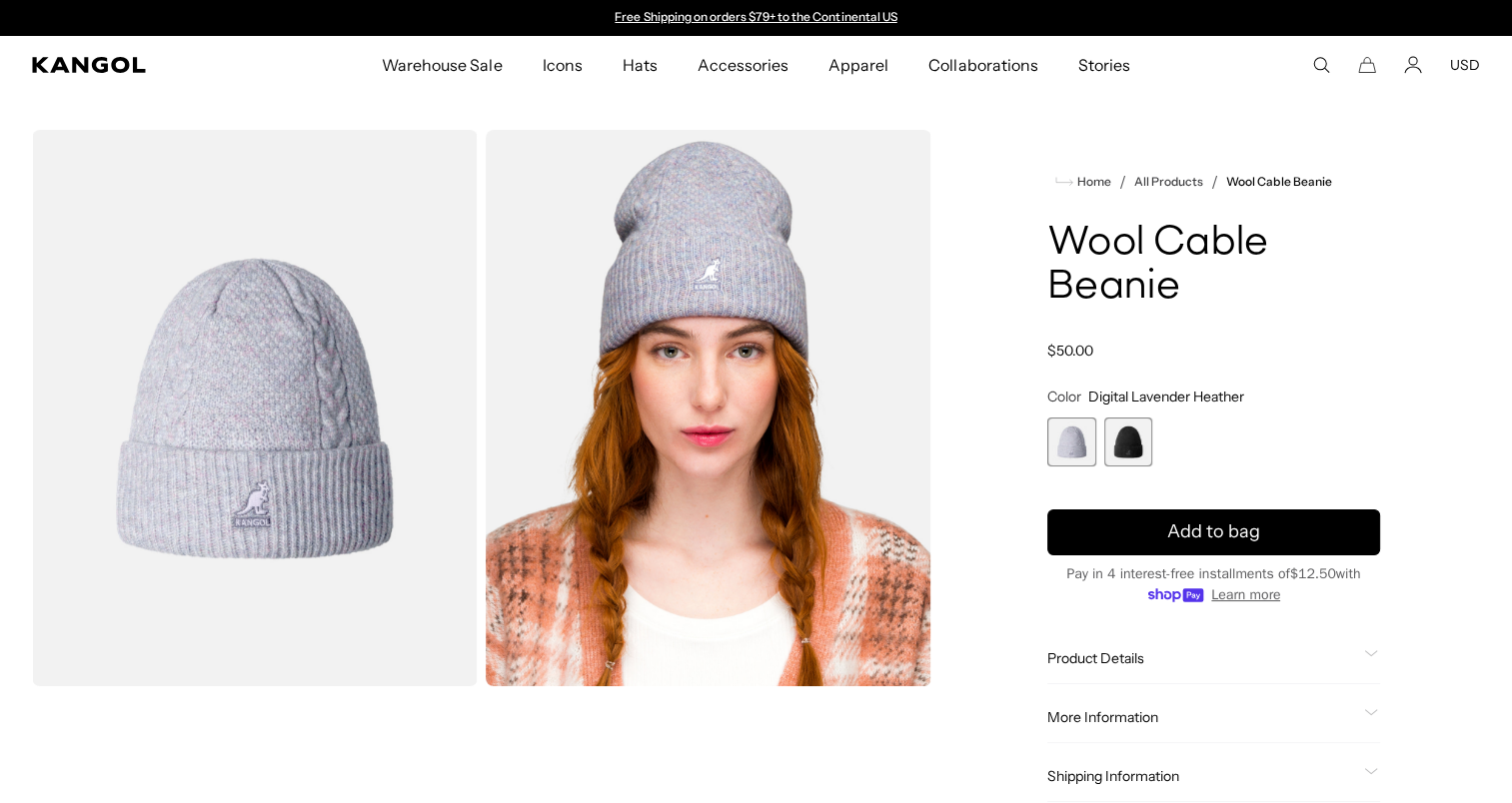 click at bounding box center (1128, 441) 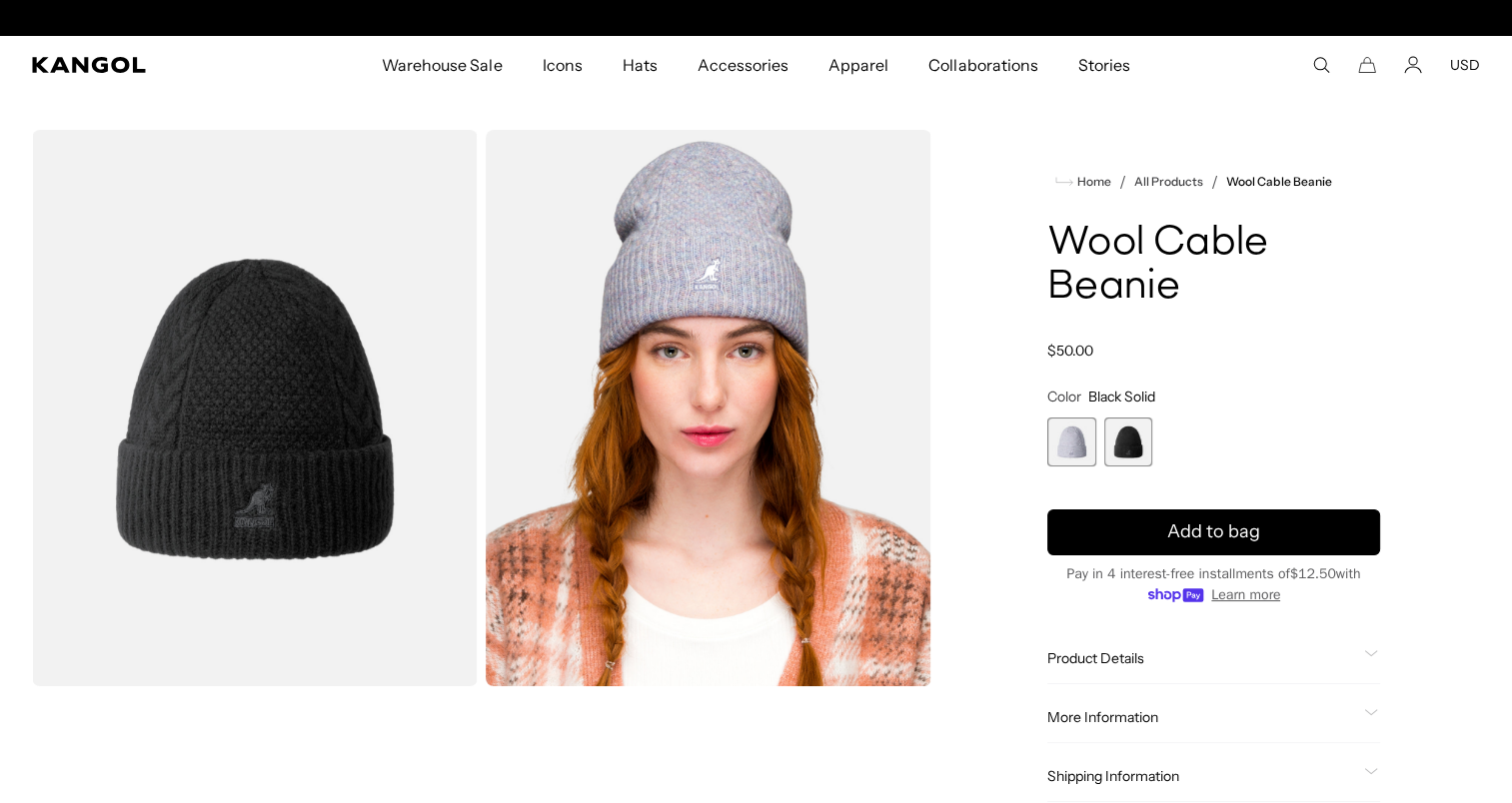 click at bounding box center (709, 407) 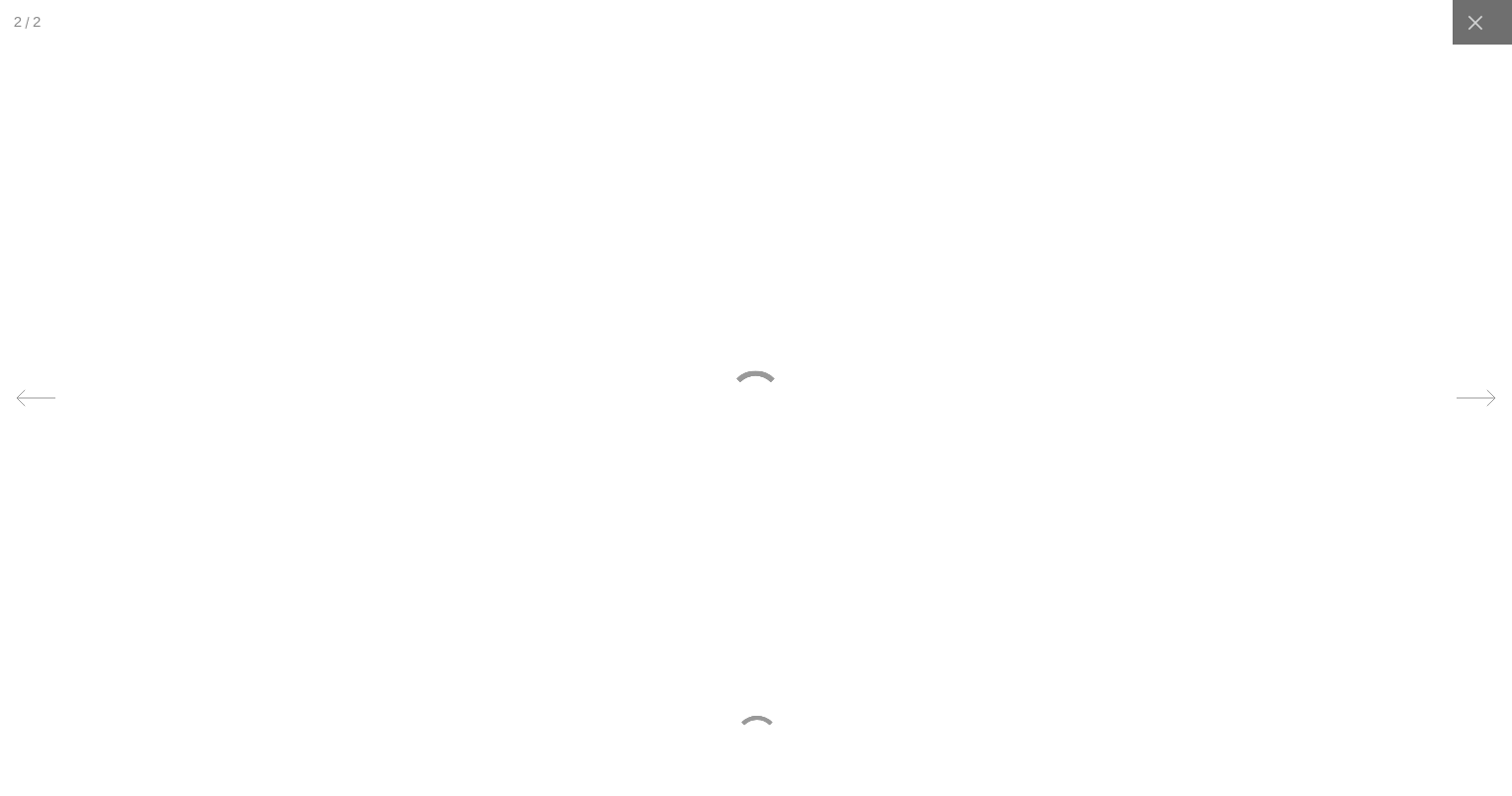 scroll, scrollTop: 0, scrollLeft: 408, axis: horizontal 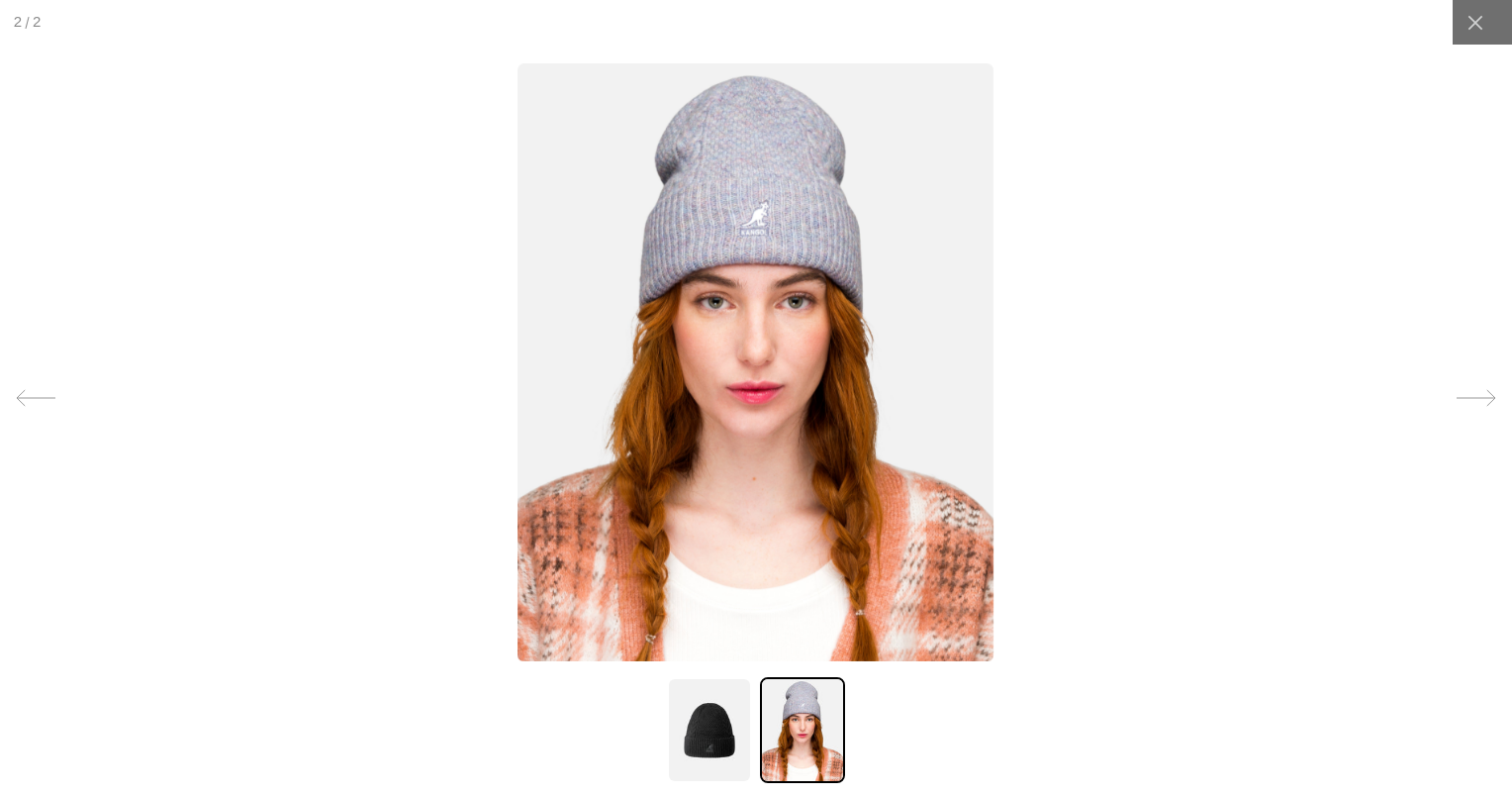click at bounding box center [756, 362] 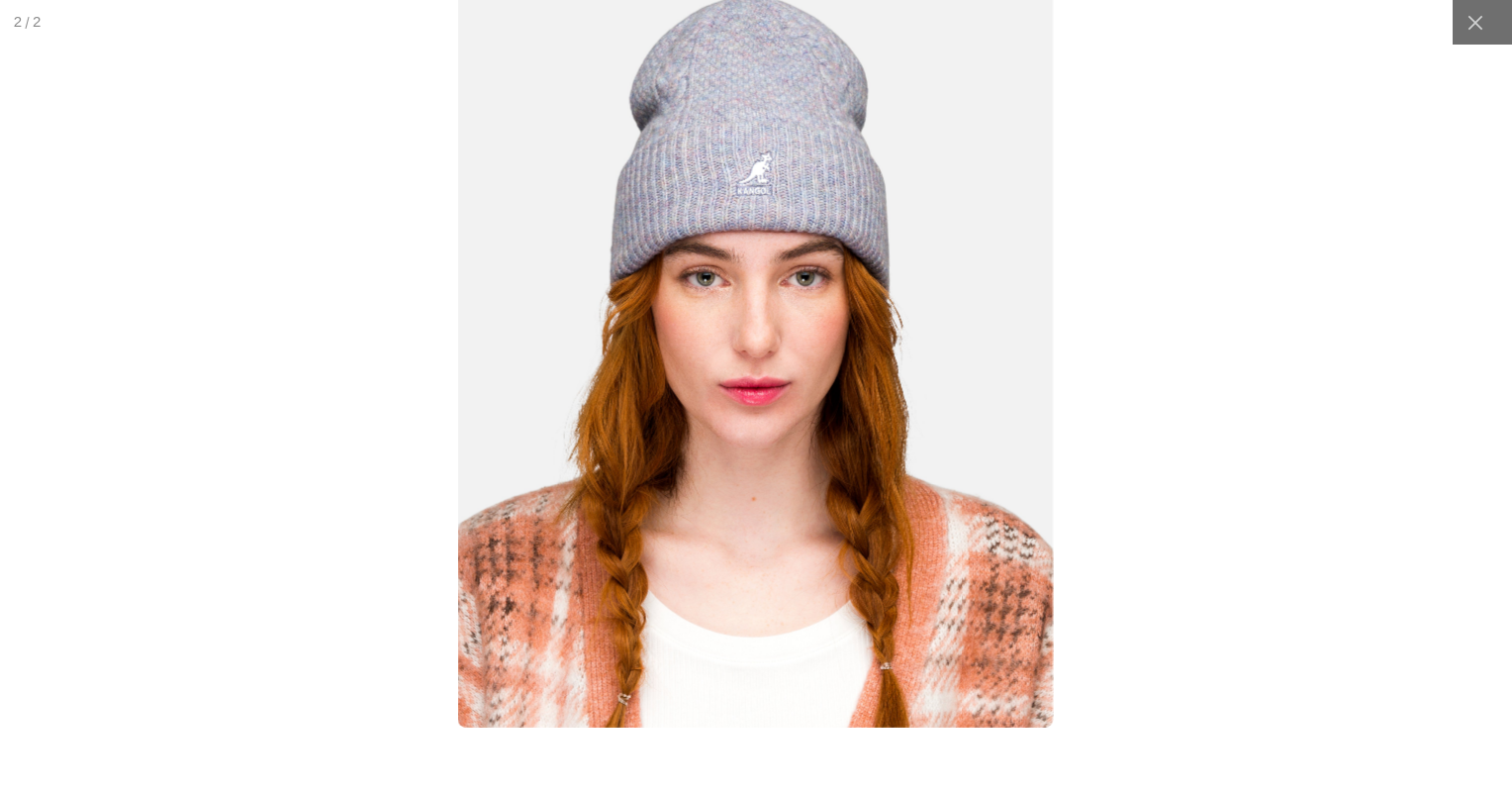scroll, scrollTop: 0, scrollLeft: 0, axis: both 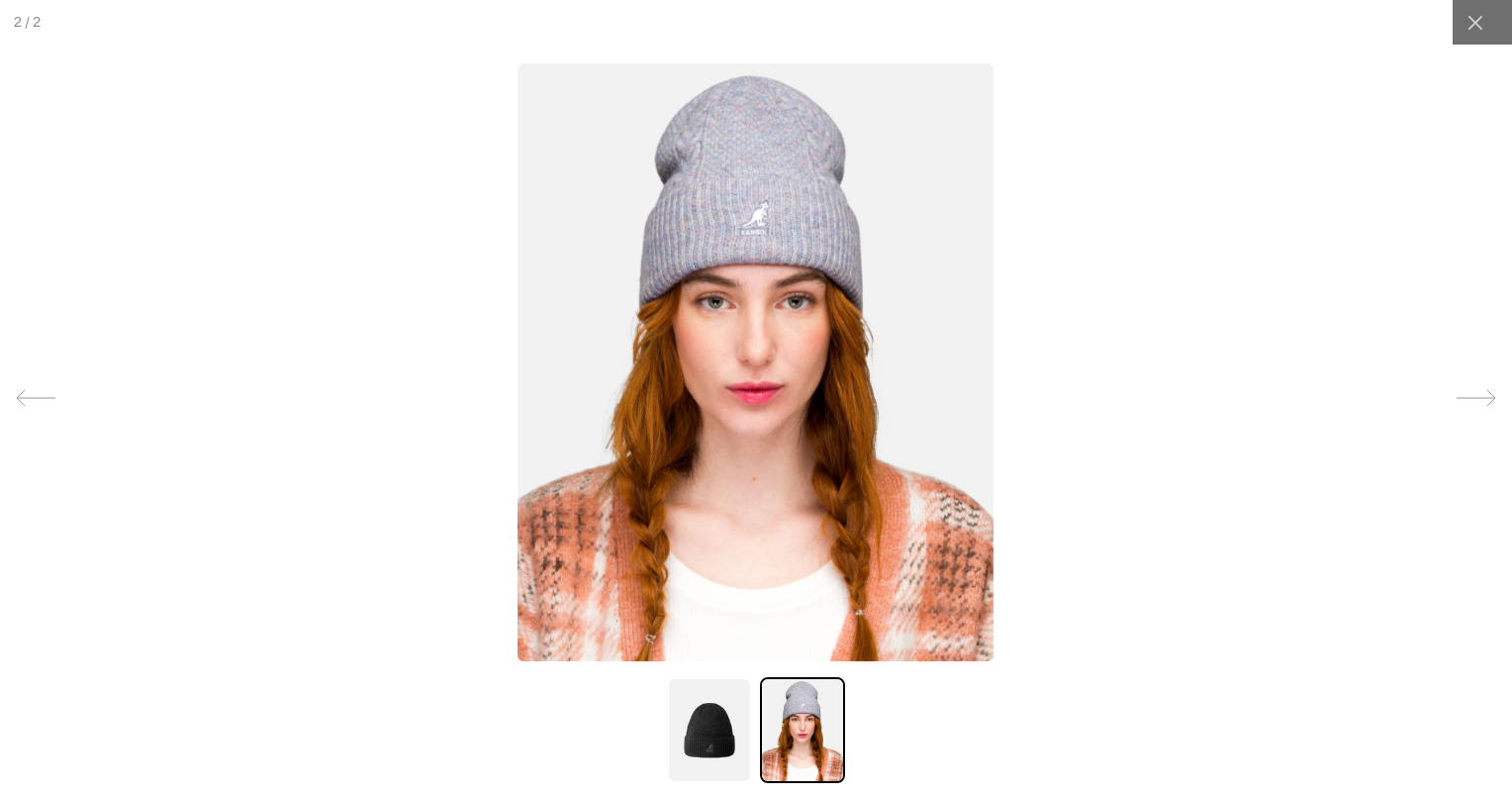 click at bounding box center (756, 362) 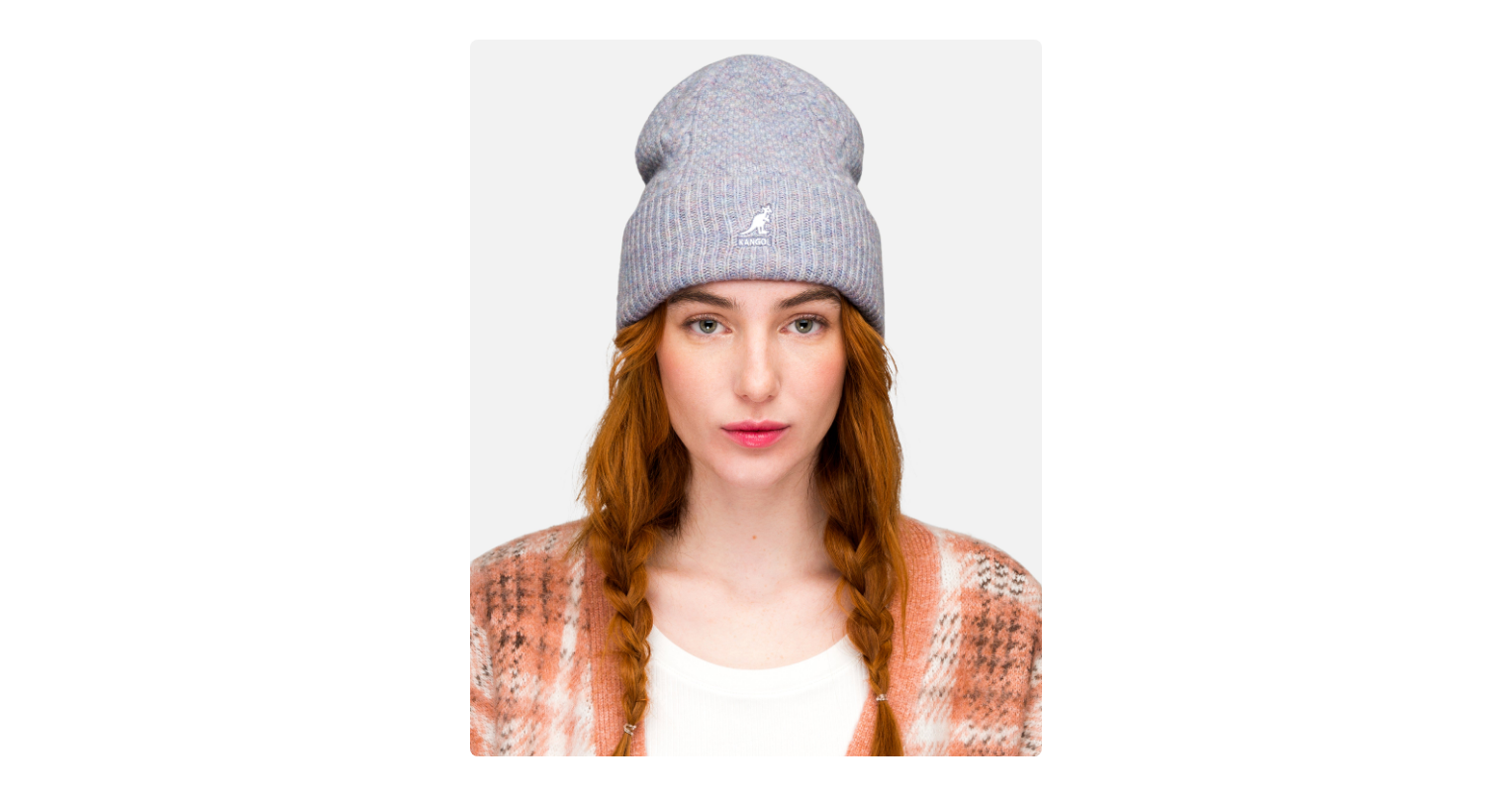 scroll, scrollTop: 0, scrollLeft: 0, axis: both 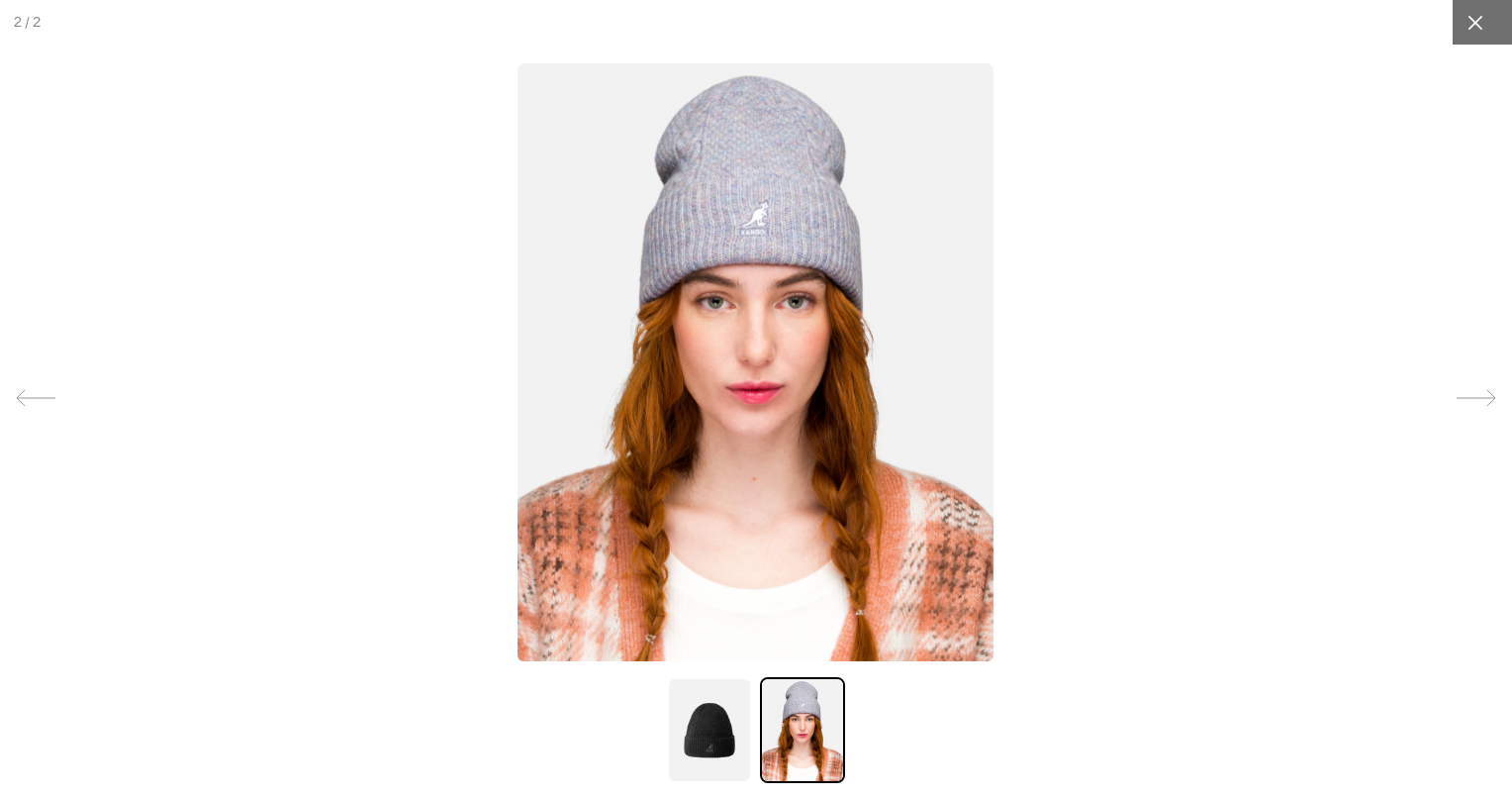 click at bounding box center [1474, 22] 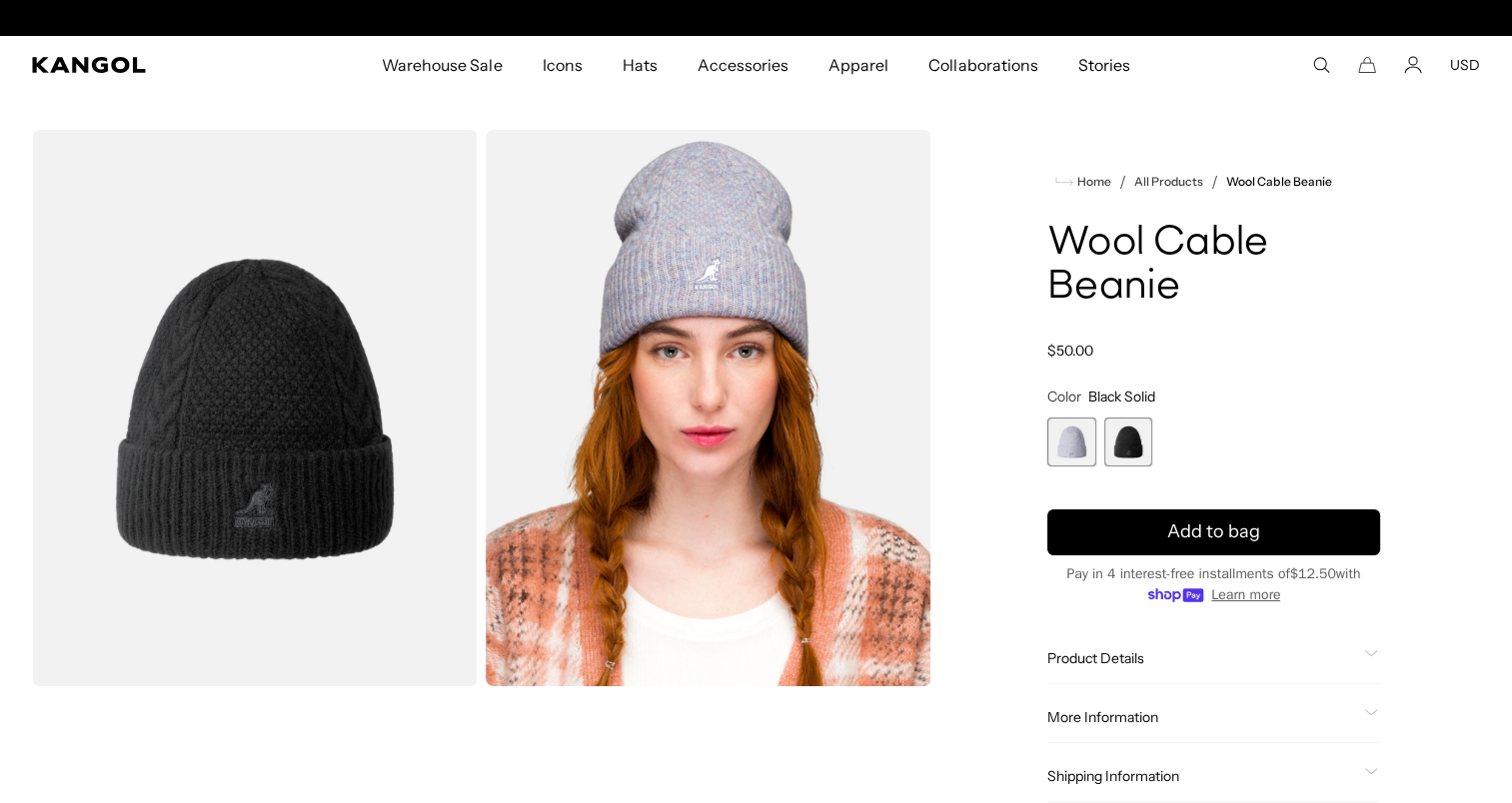 scroll, scrollTop: 0, scrollLeft: 412, axis: horizontal 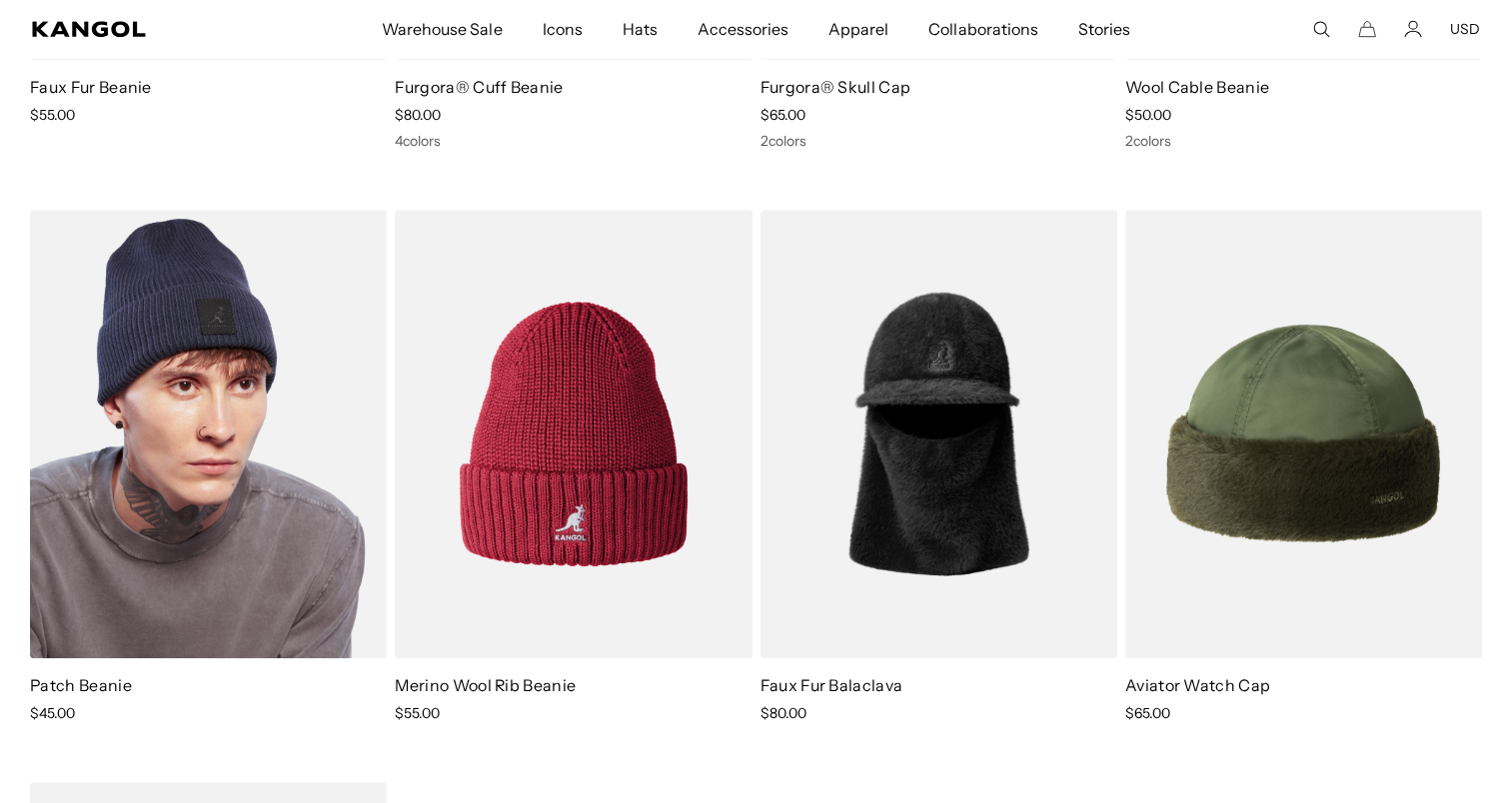 click at bounding box center [208, 433] 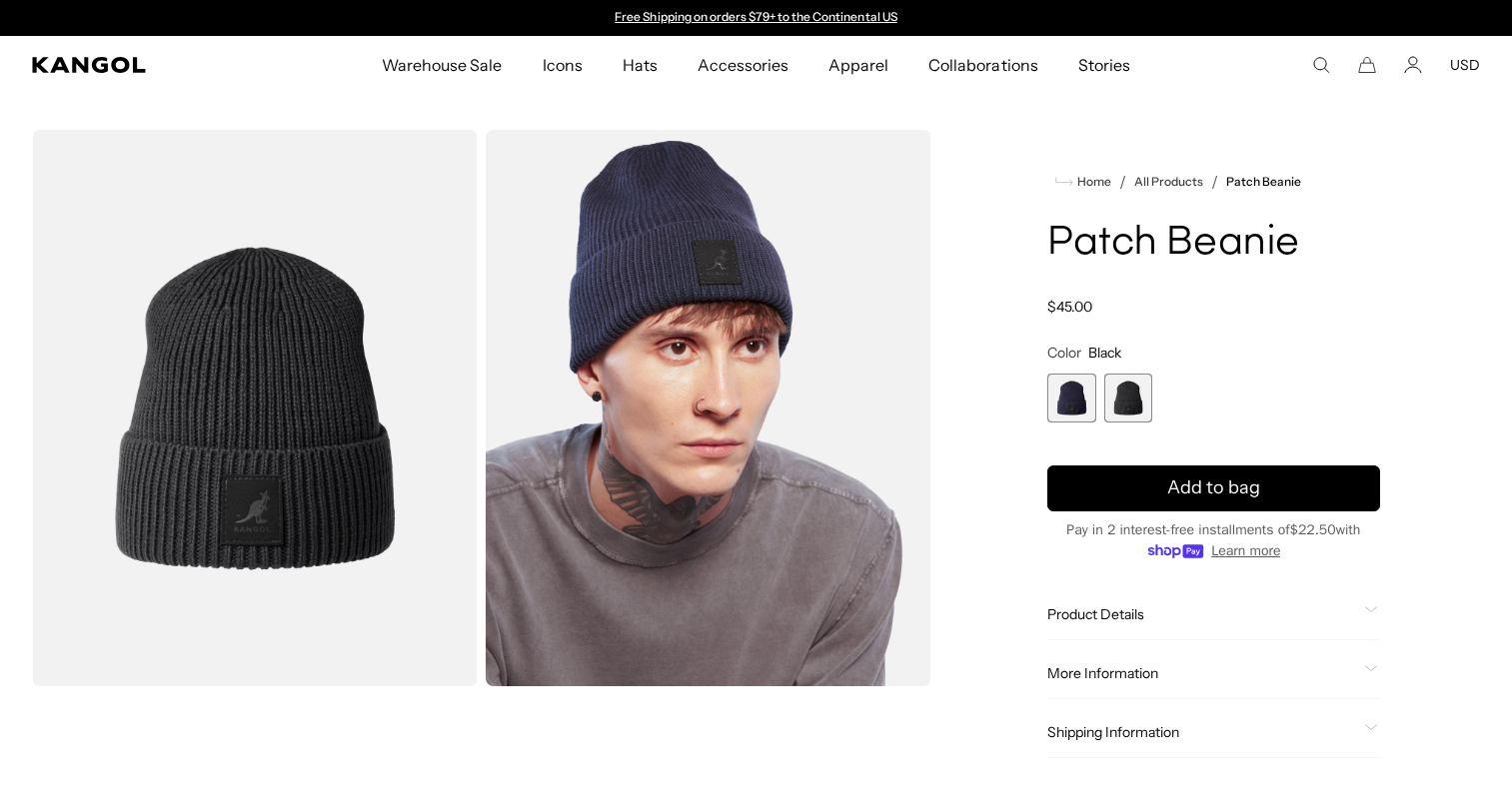 scroll, scrollTop: 0, scrollLeft: 0, axis: both 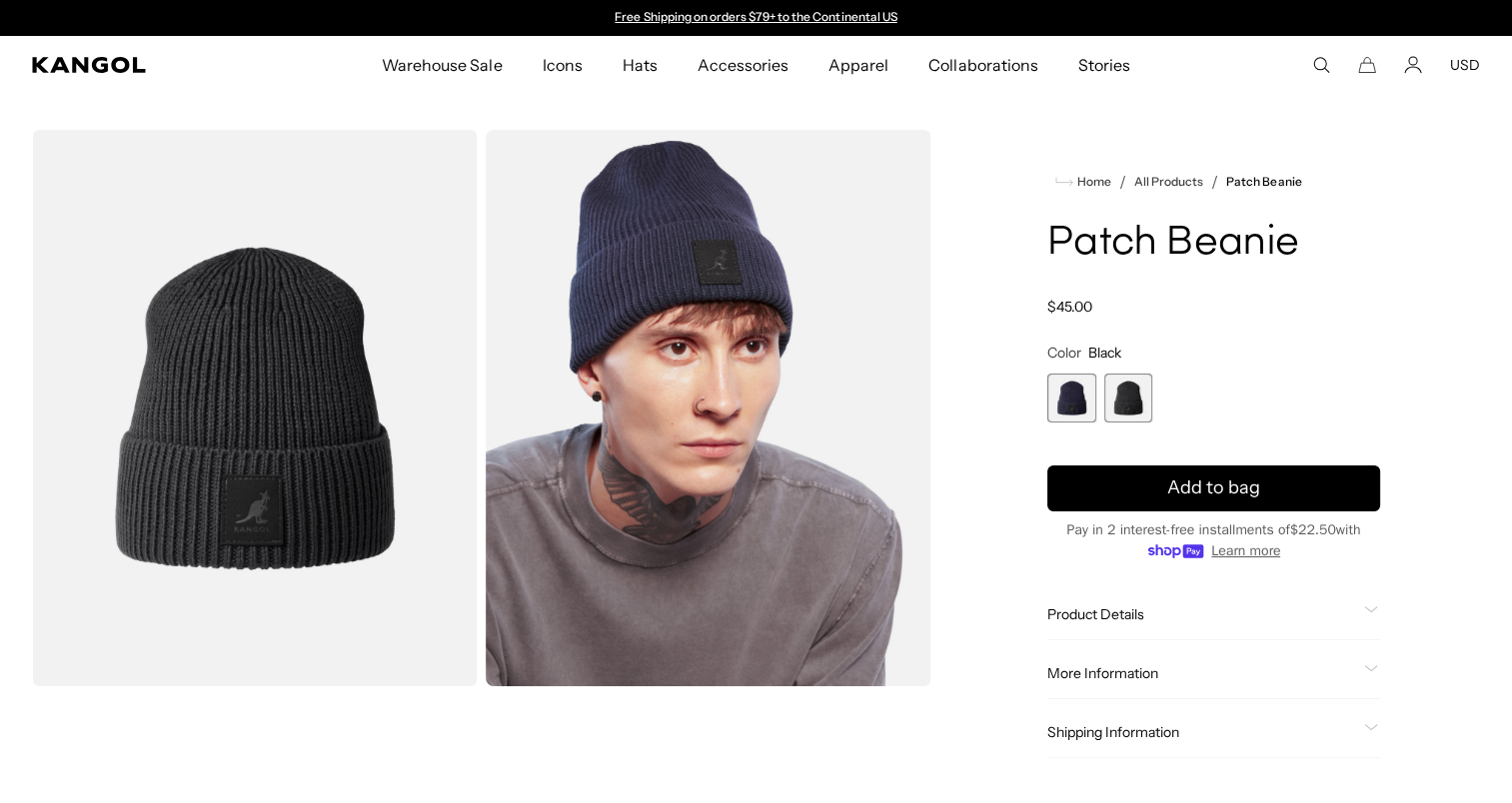 click at bounding box center [1128, 398] 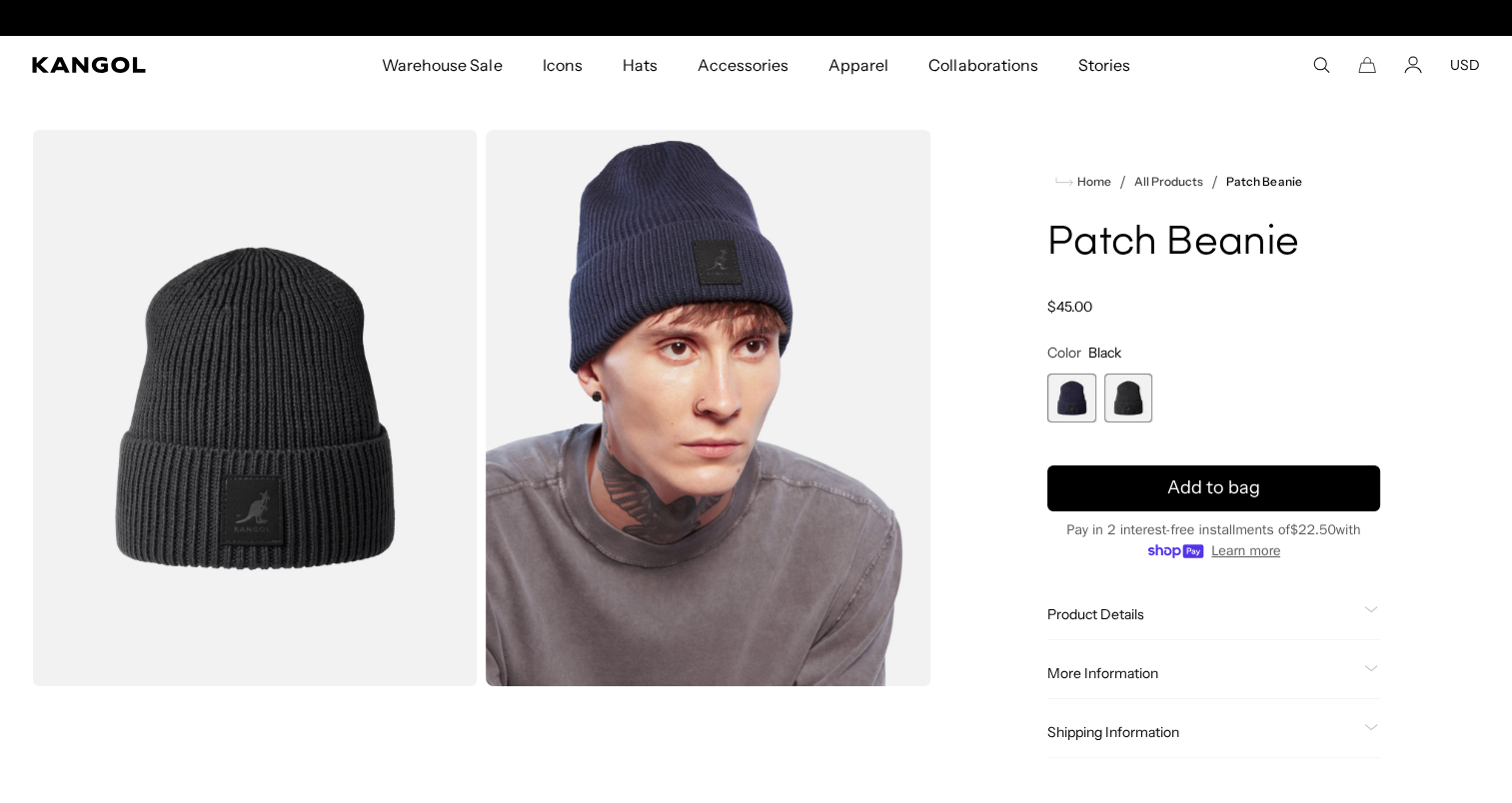 scroll, scrollTop: 0, scrollLeft: 412, axis: horizontal 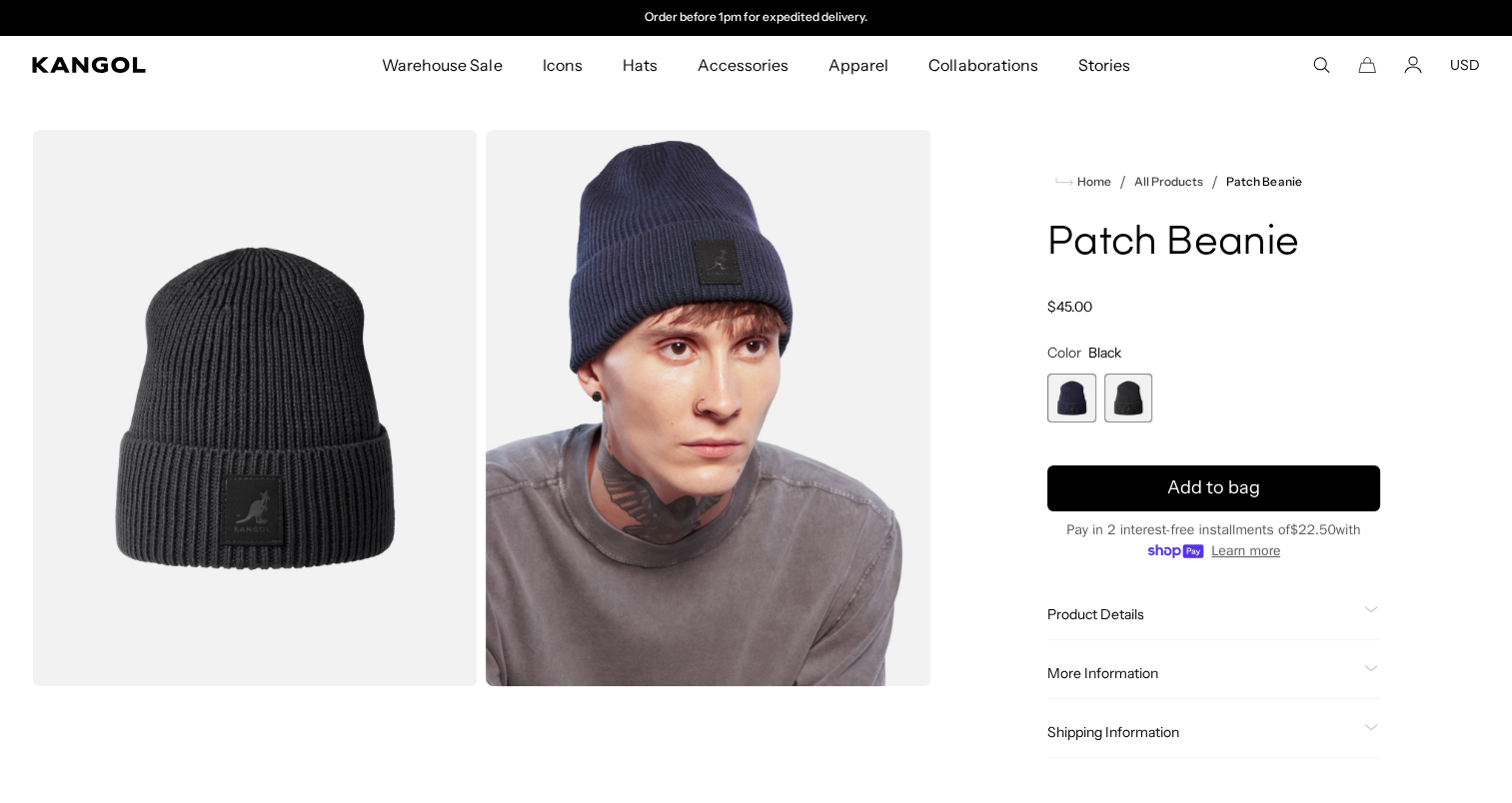 click at bounding box center (1128, 398) 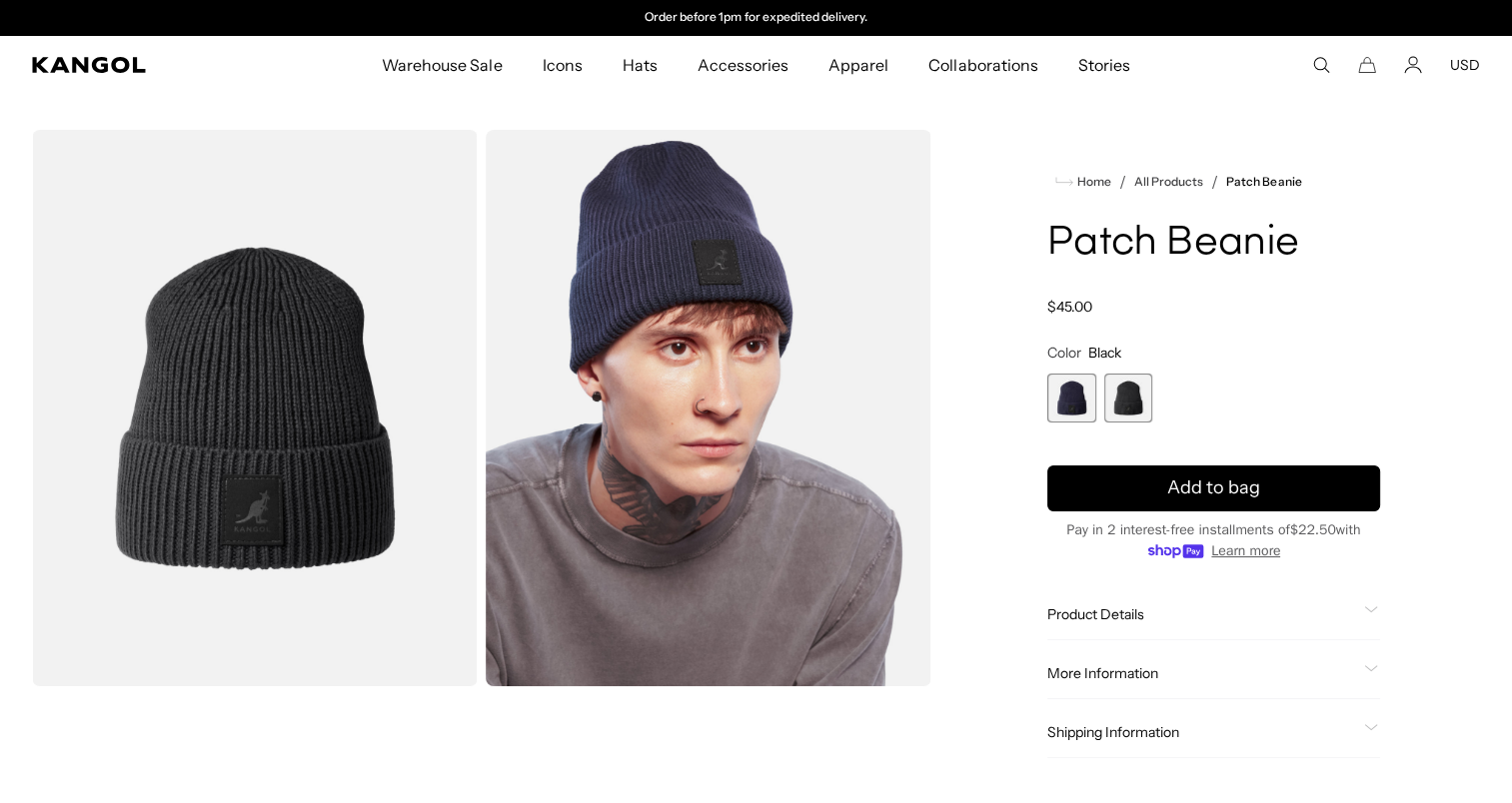 click on "Home
/
All Products
/
Patch Beanie
Patch Beanie
Regular price
$45.00
Regular price
Sale price
$45.00
Color
Black
Previous
Next
Navy
Variant sold out or unavailable
Black
Variant sold out or unavailable" at bounding box center [1213, 463] 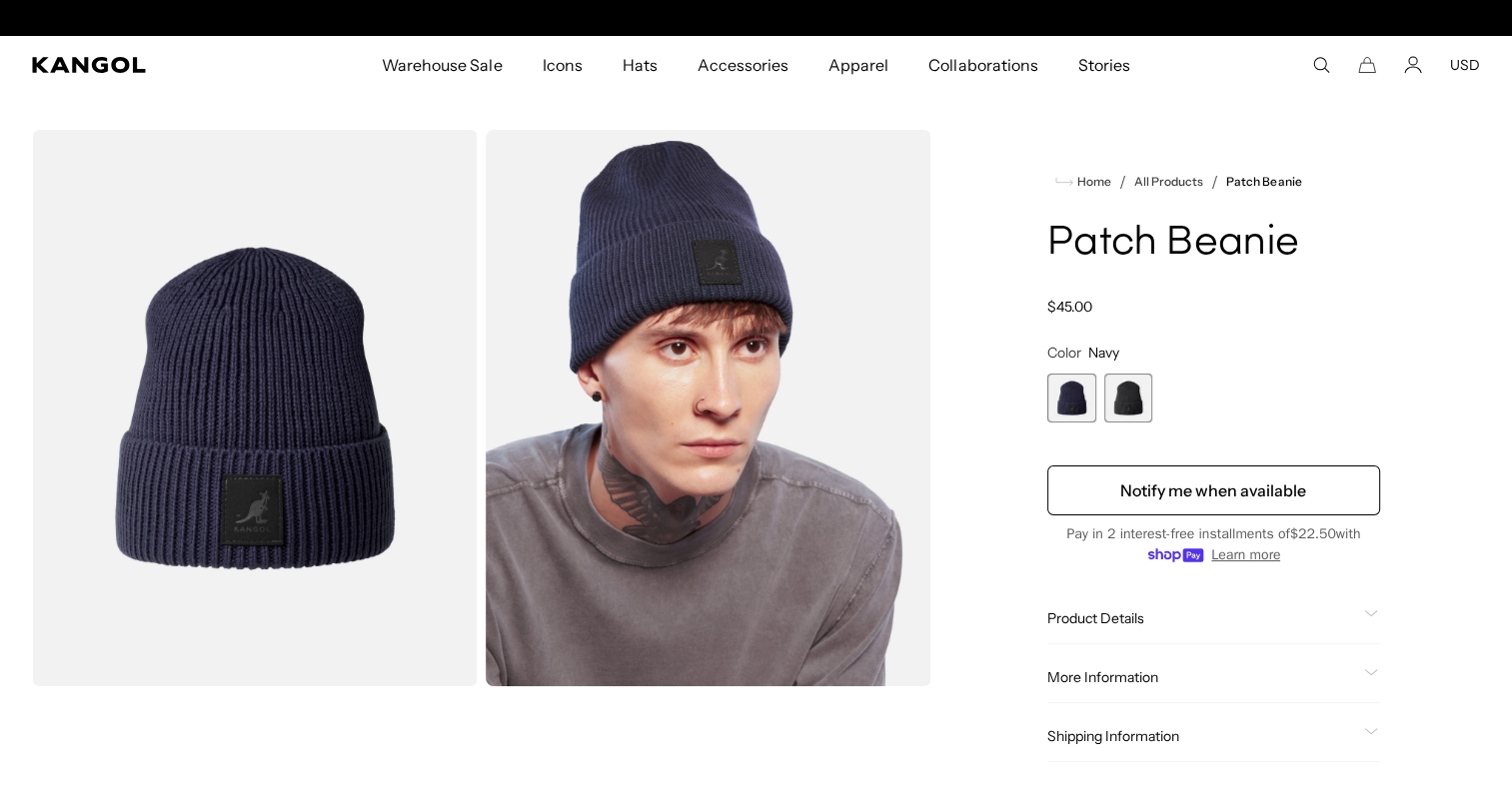 scroll, scrollTop: 0, scrollLeft: 0, axis: both 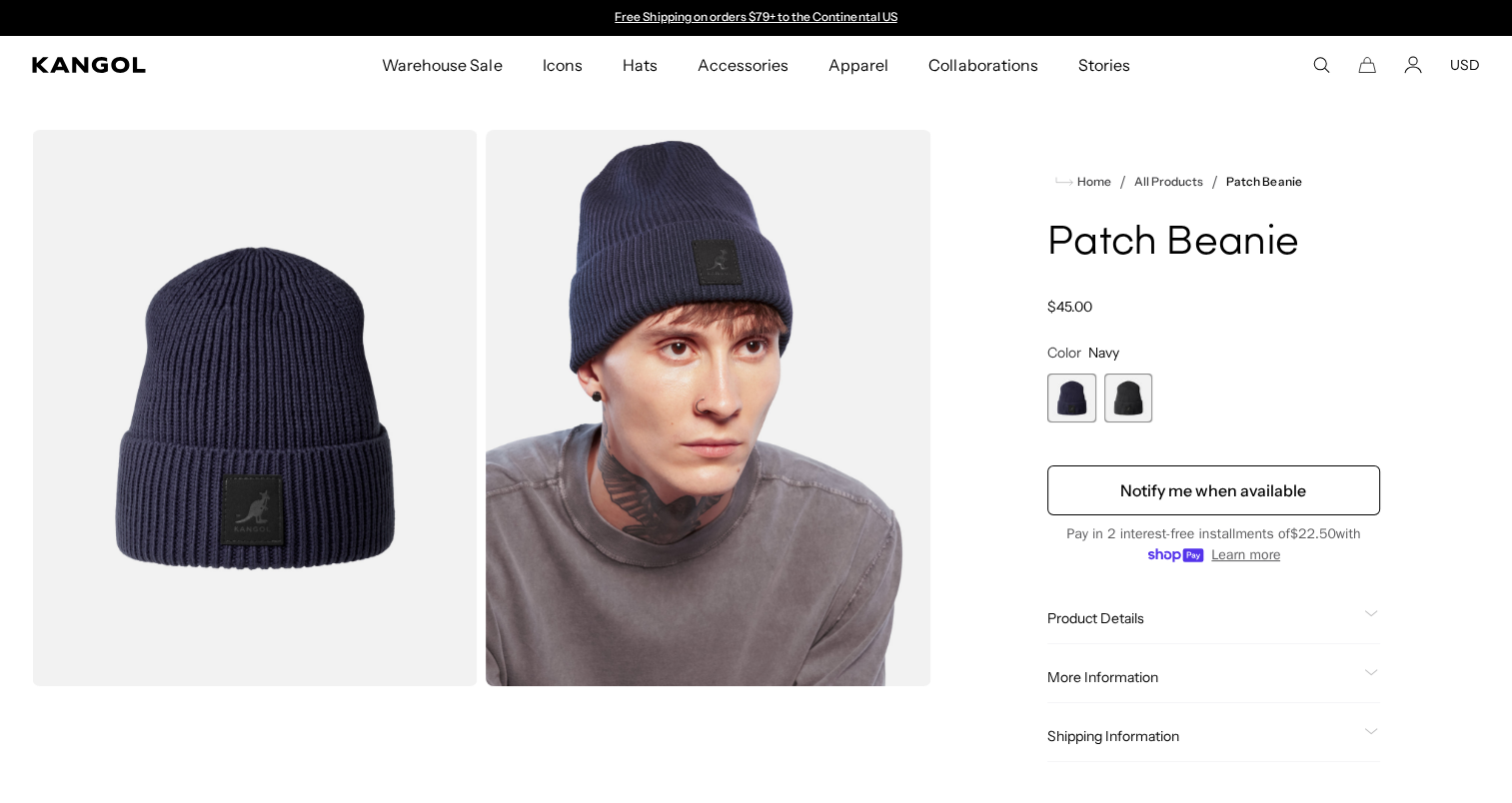 click at bounding box center [1128, 398] 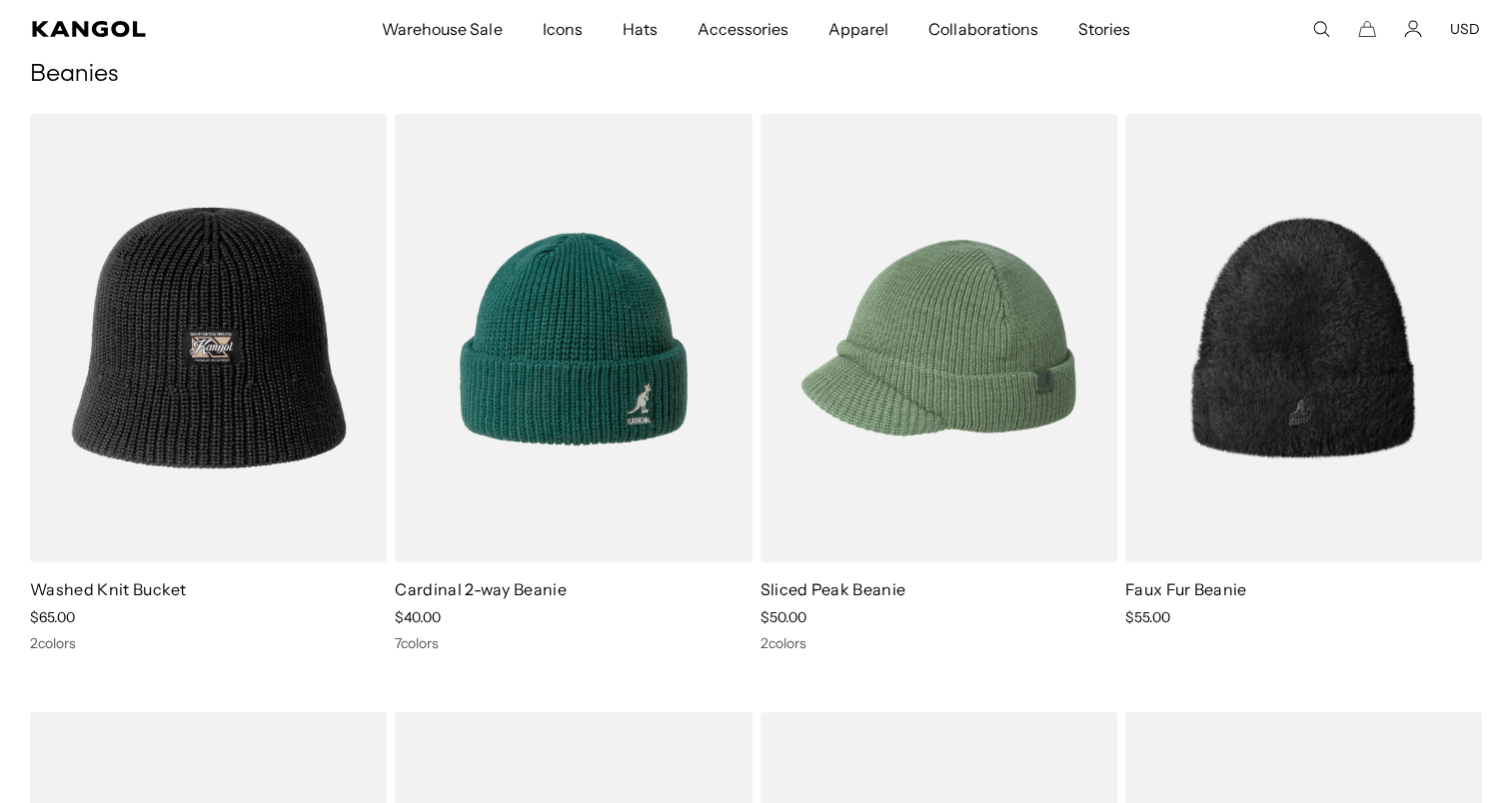 scroll, scrollTop: 105, scrollLeft: 0, axis: vertical 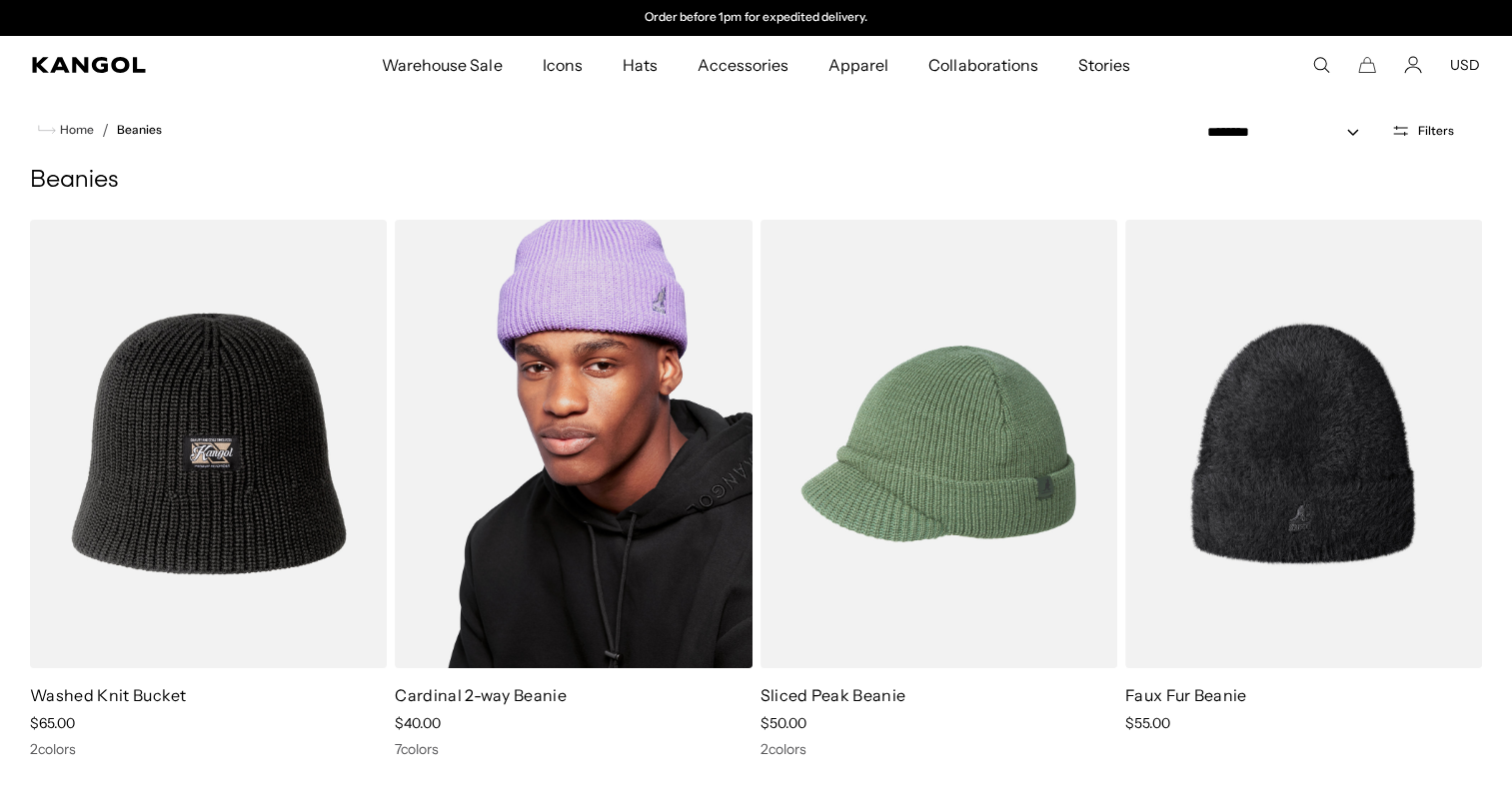 click at bounding box center (573, 443) 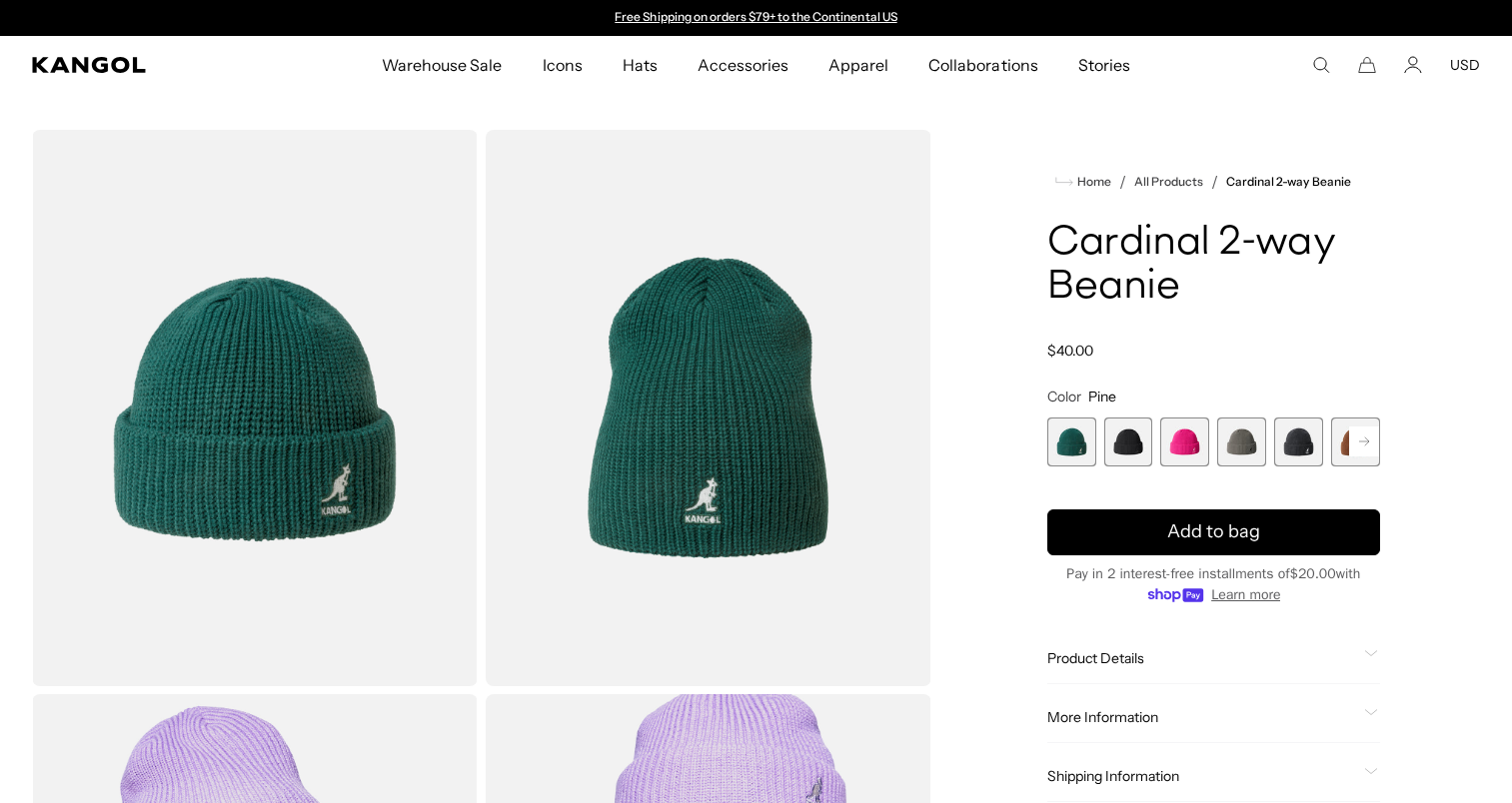 scroll, scrollTop: 0, scrollLeft: 0, axis: both 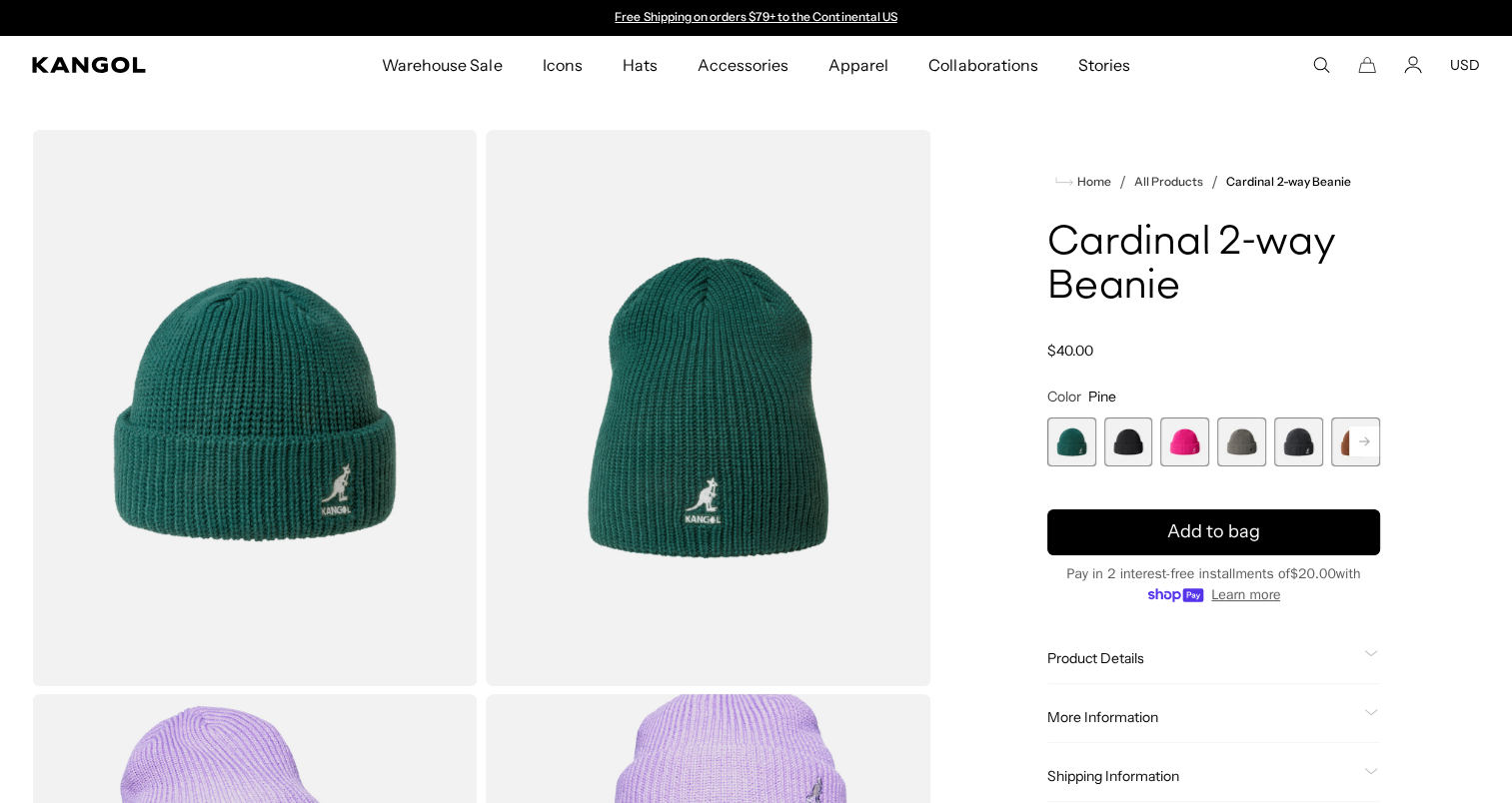 click at bounding box center (1071, 441) 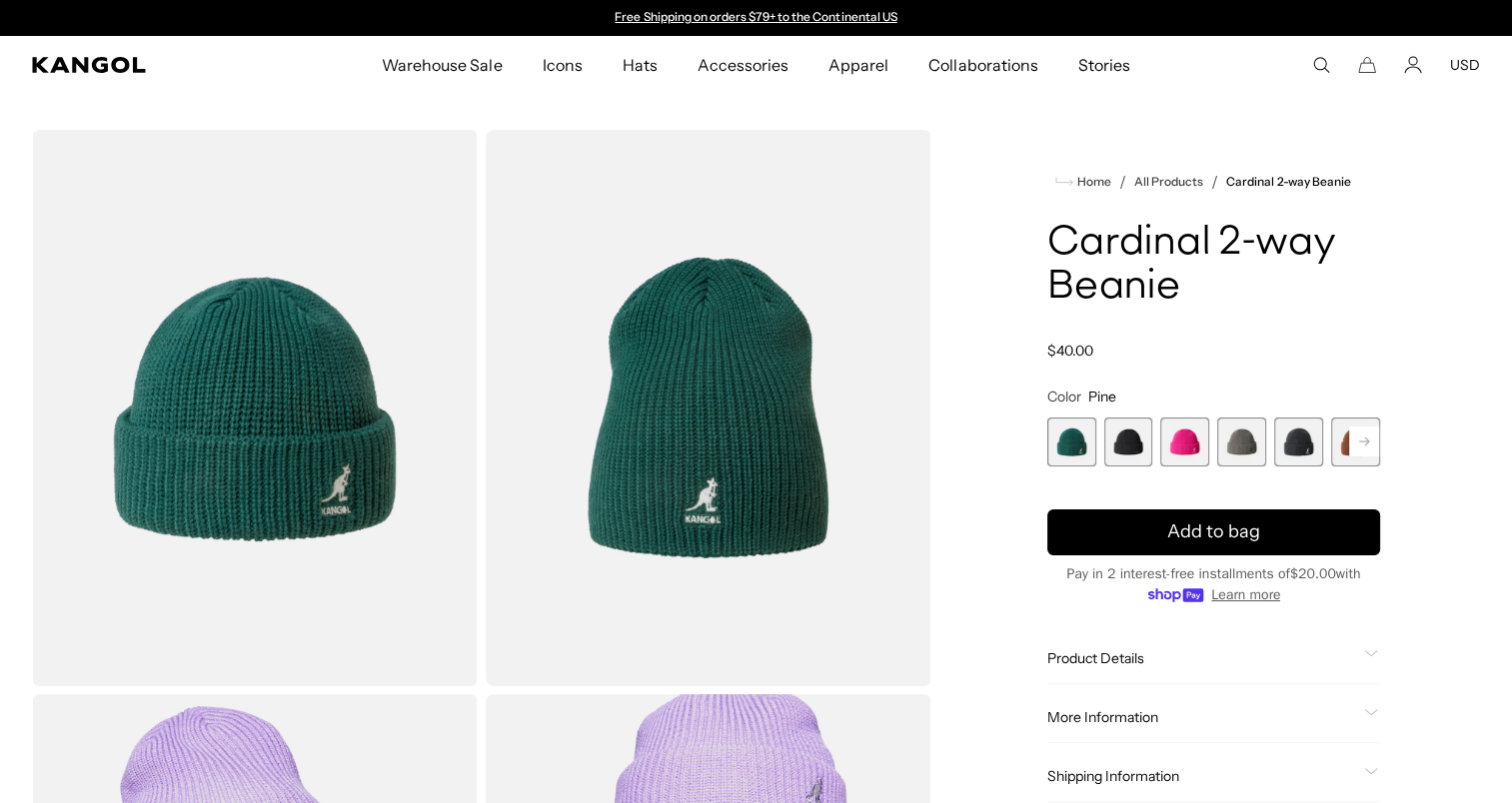 scroll, scrollTop: 523, scrollLeft: 0, axis: vertical 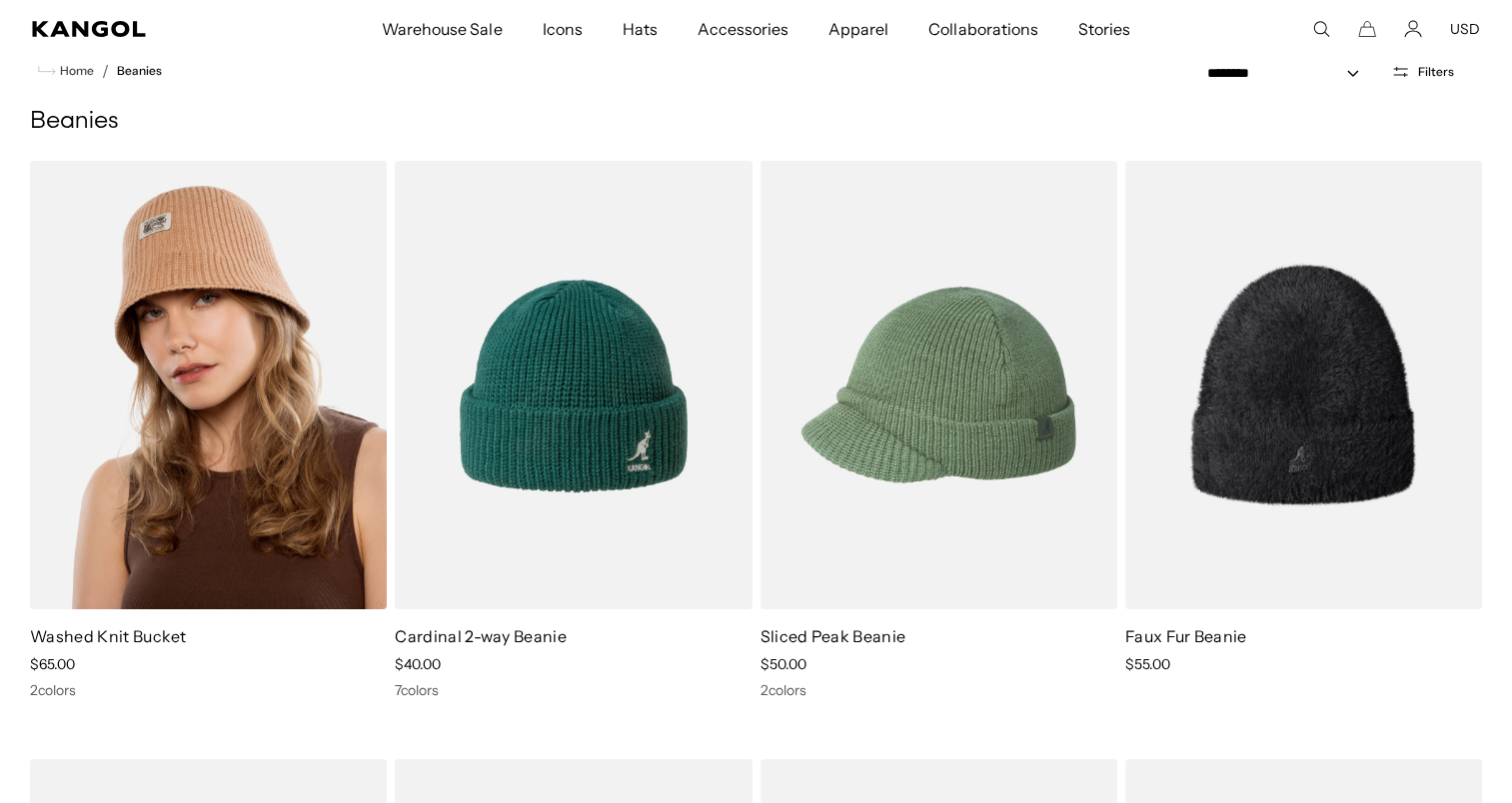 click at bounding box center (208, 385) 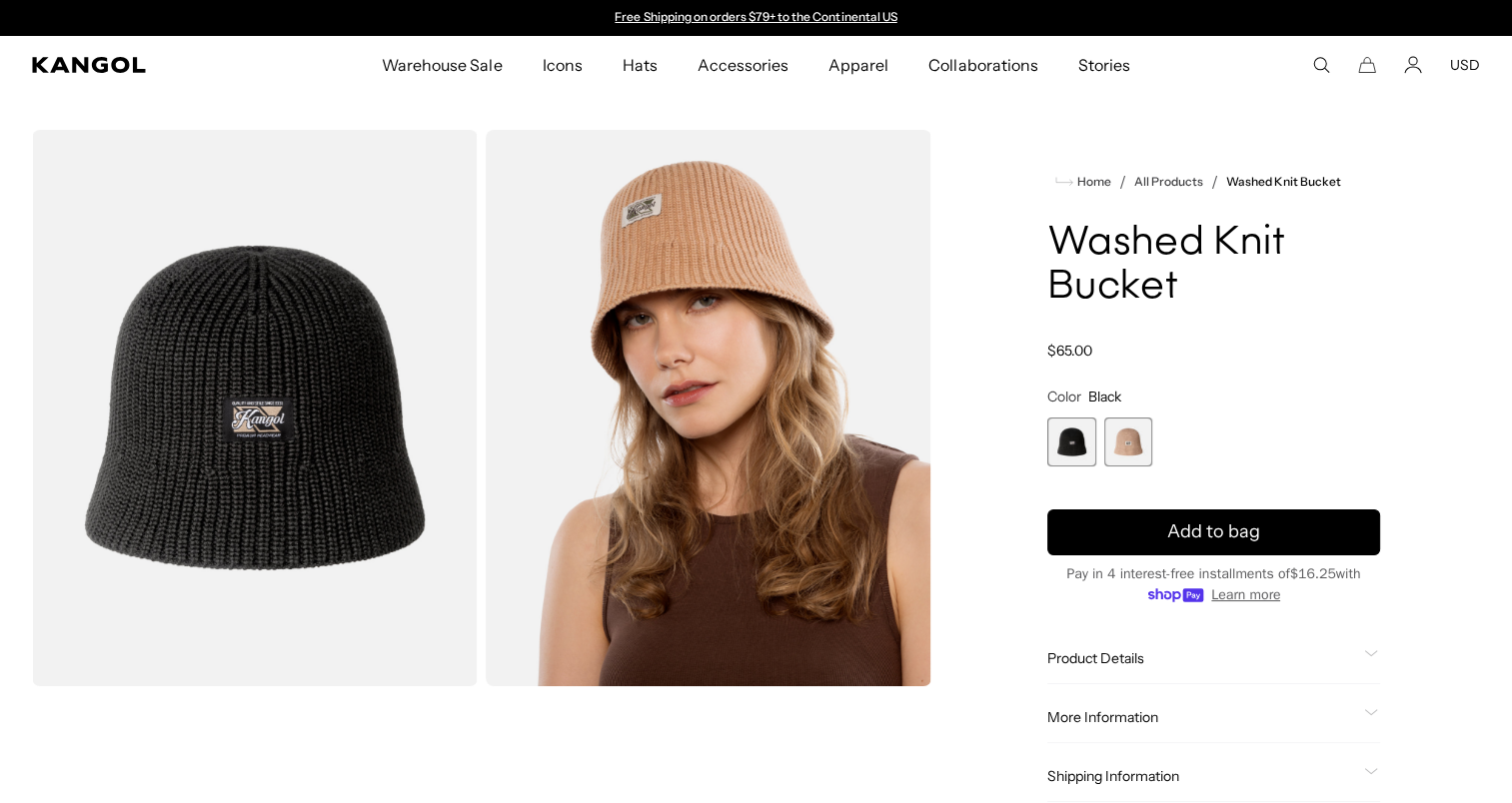 scroll, scrollTop: 0, scrollLeft: 0, axis: both 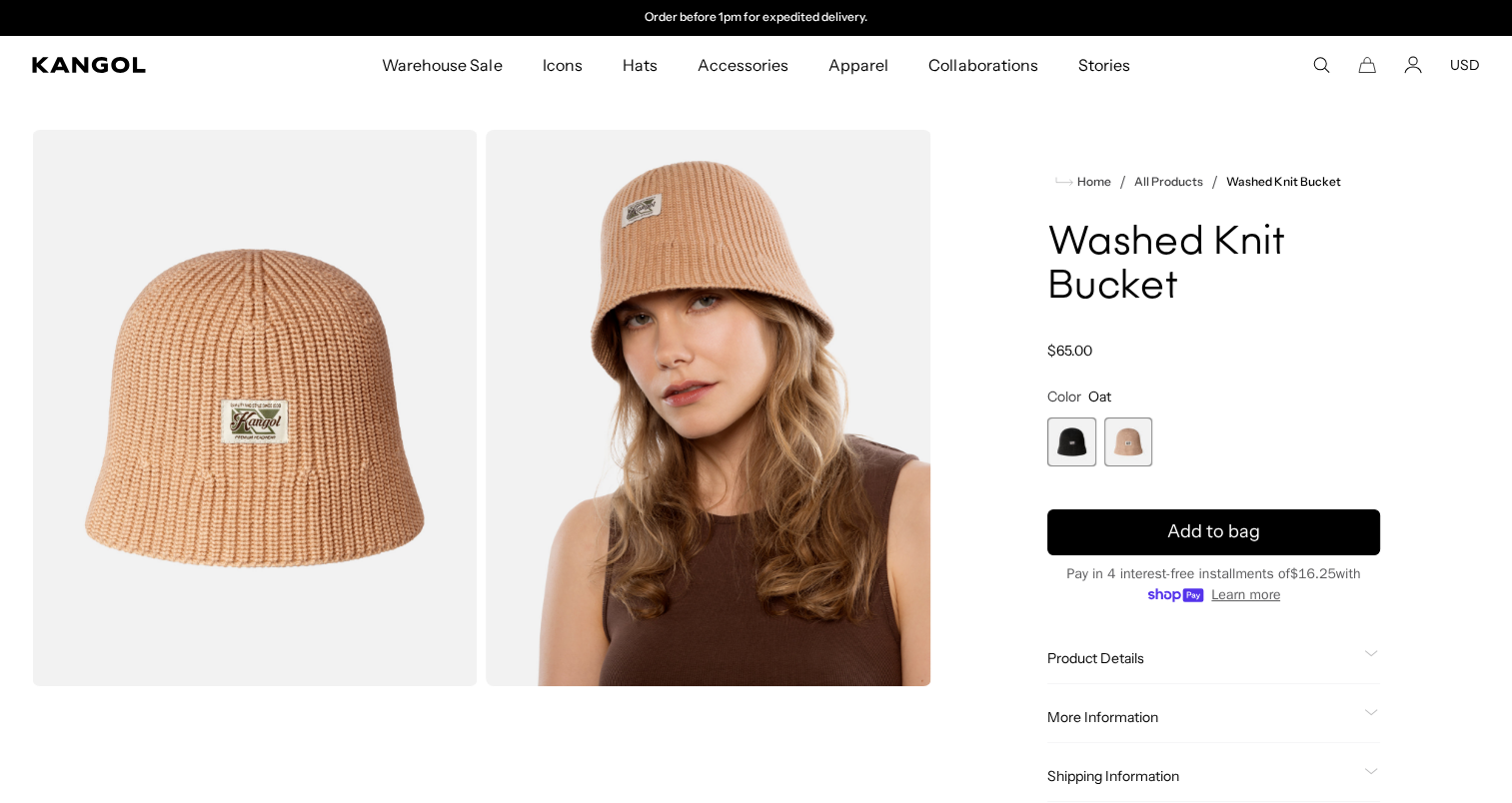 click at bounding box center (1071, 441) 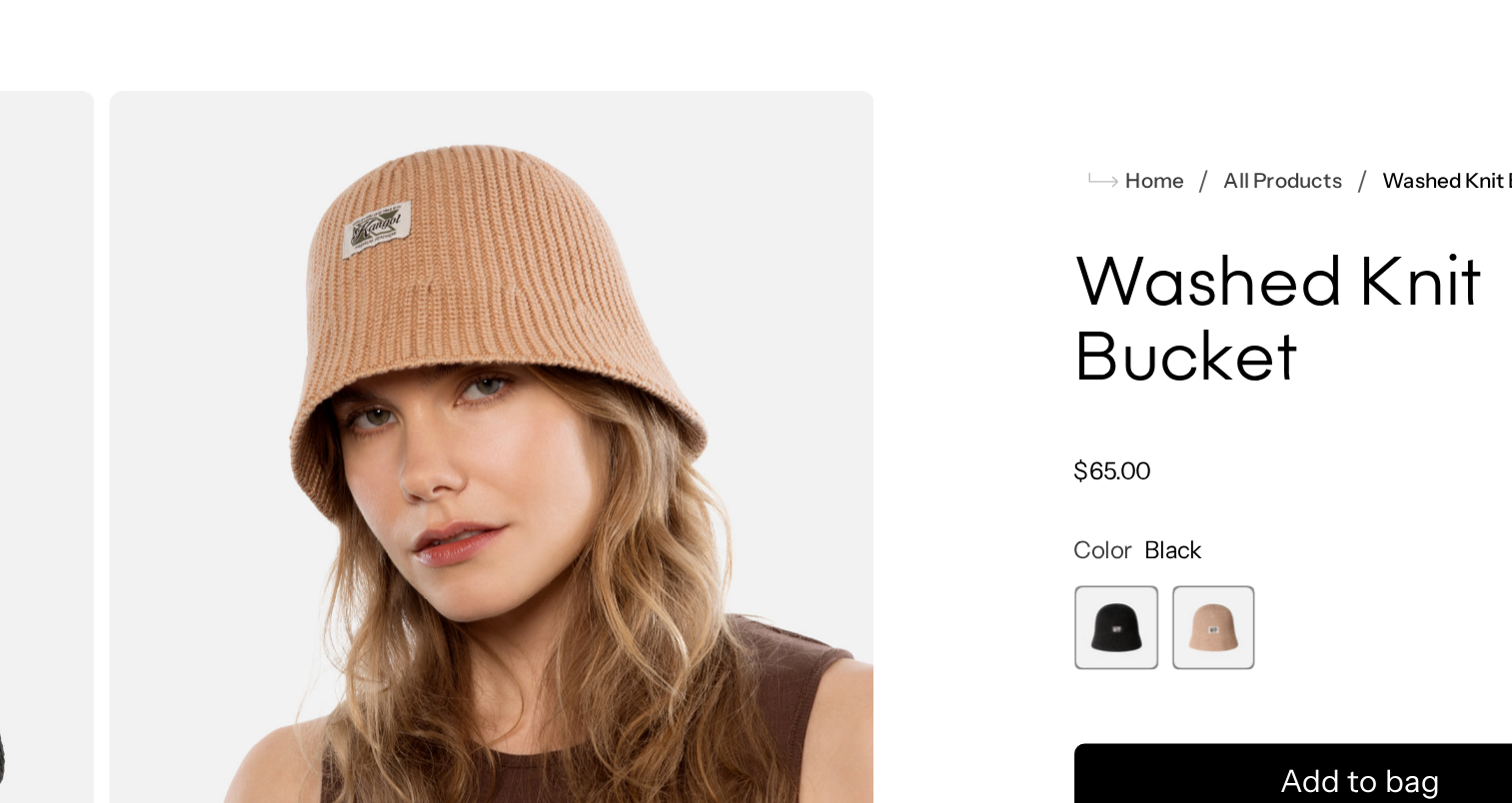 scroll, scrollTop: 0, scrollLeft: 0, axis: both 